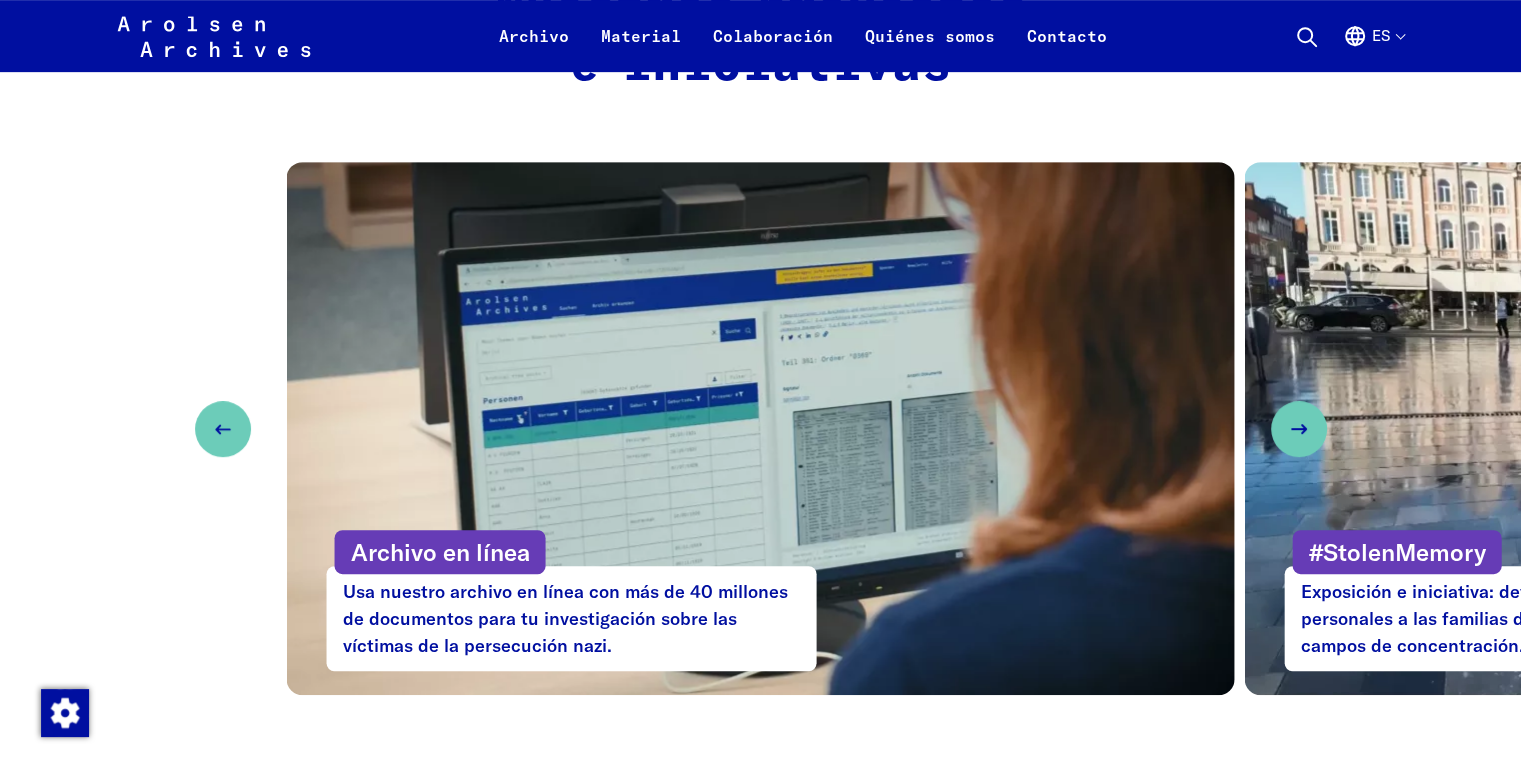 scroll, scrollTop: 333, scrollLeft: 0, axis: vertical 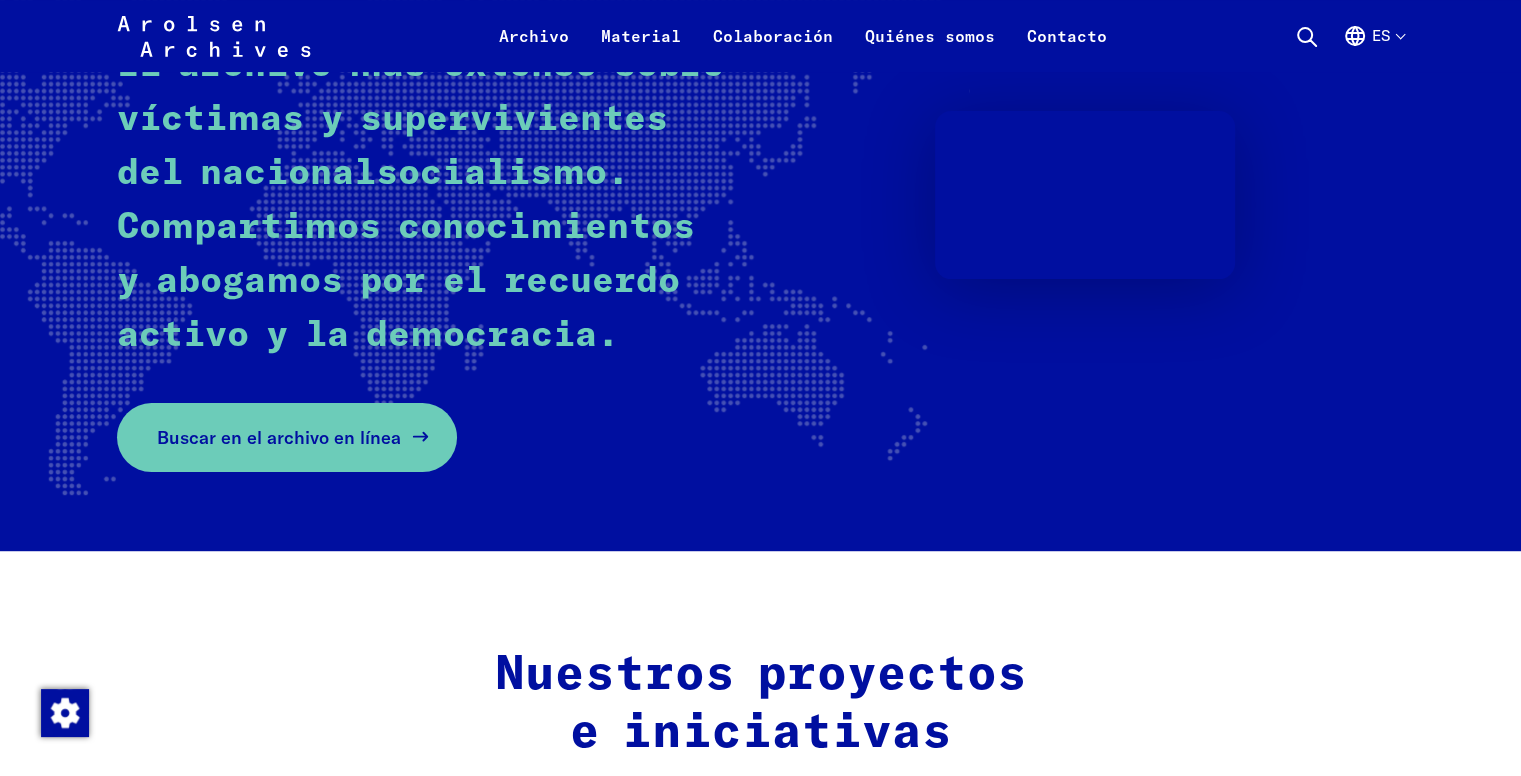 click on "Buscar en el archivo en línea" at bounding box center (279, 437) 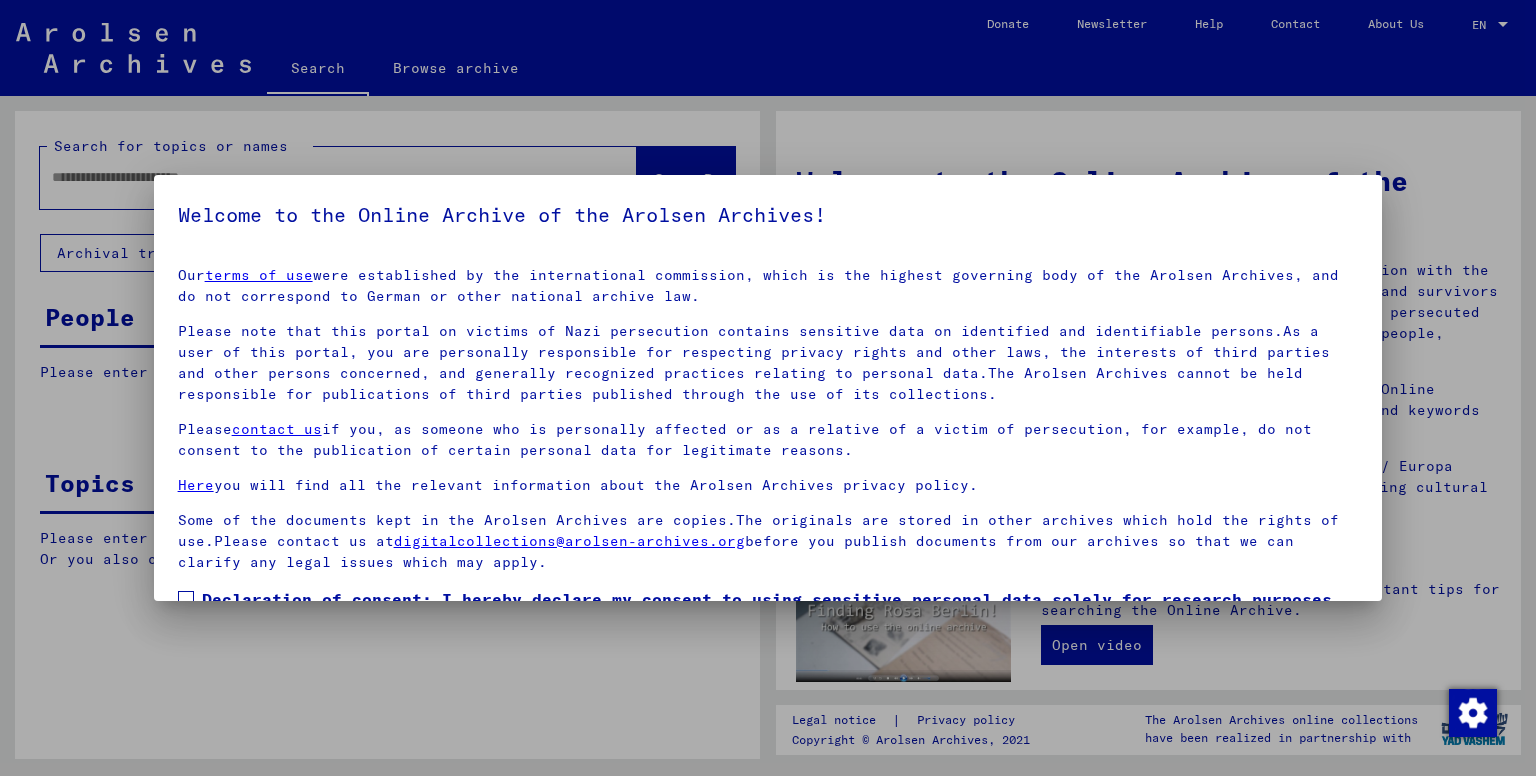 scroll, scrollTop: 0, scrollLeft: 0, axis: both 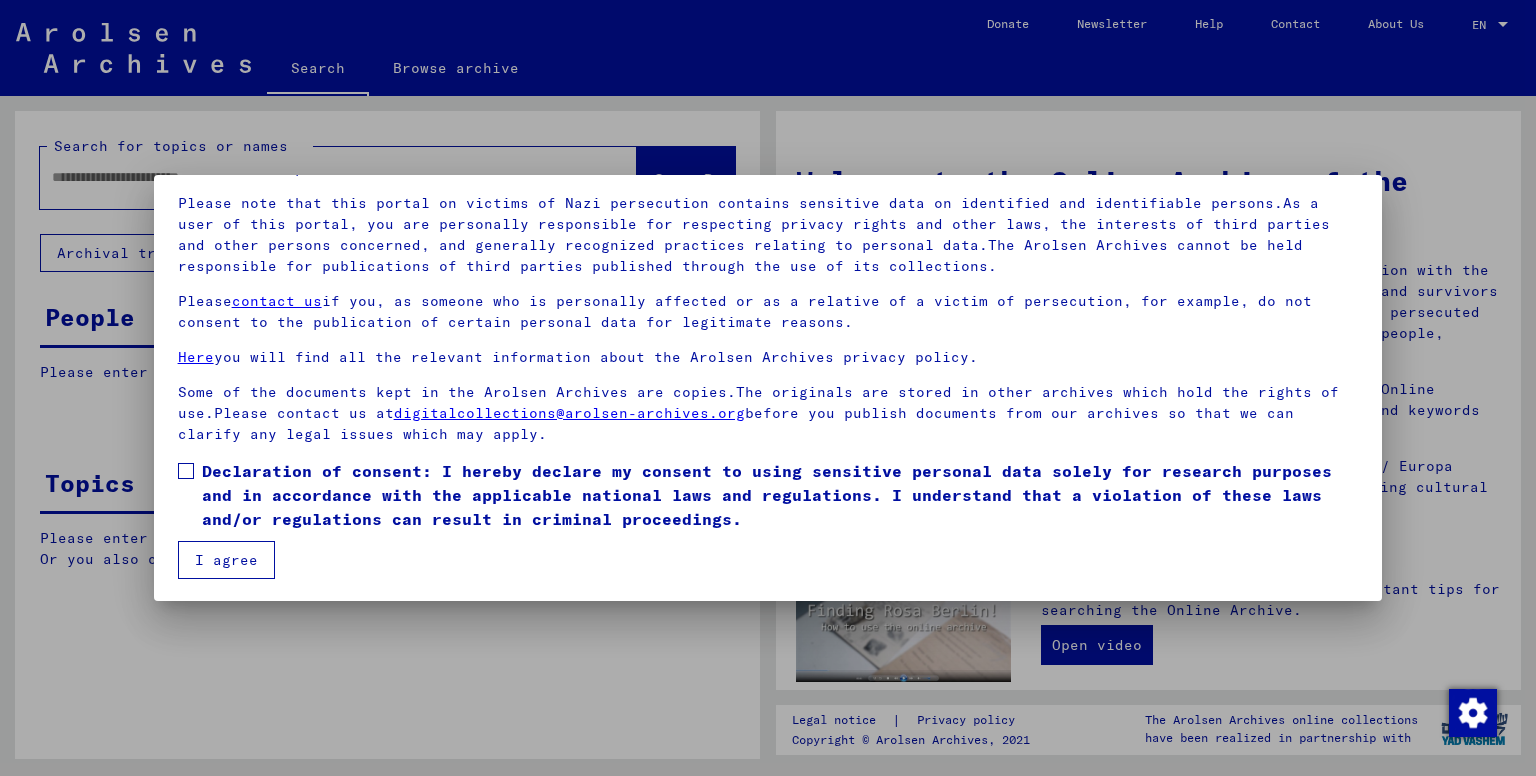 click on "Declaration of consent: I hereby declare my consent to using sensitive personal data solely for research purposes and in accordance with the applicable national laws and regulations. I understand that a violation of these laws and/or regulations can result in criminal proceedings." at bounding box center (768, 495) 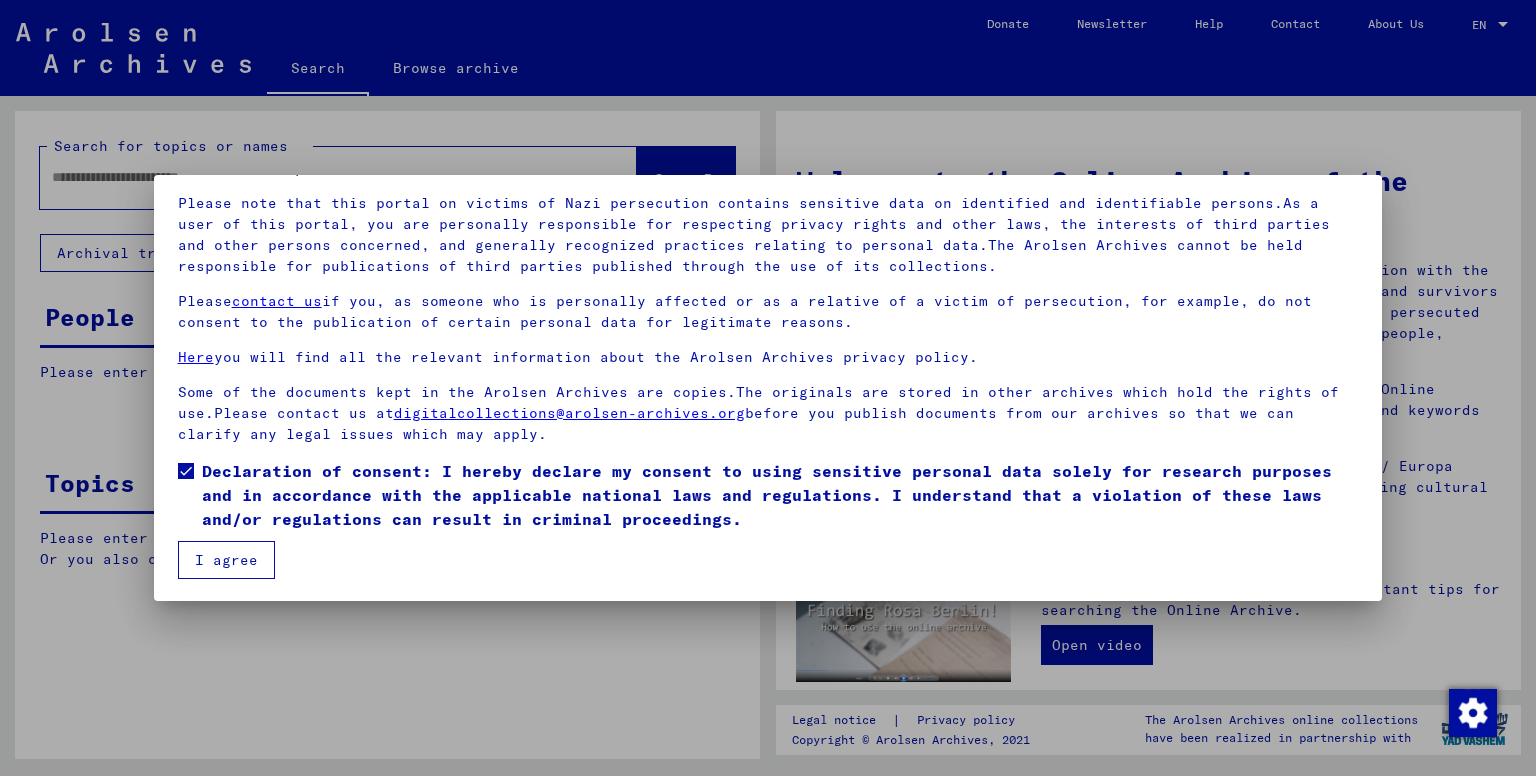 drag, startPoint x: 218, startPoint y: 557, endPoint x: 173, endPoint y: 362, distance: 200.12495 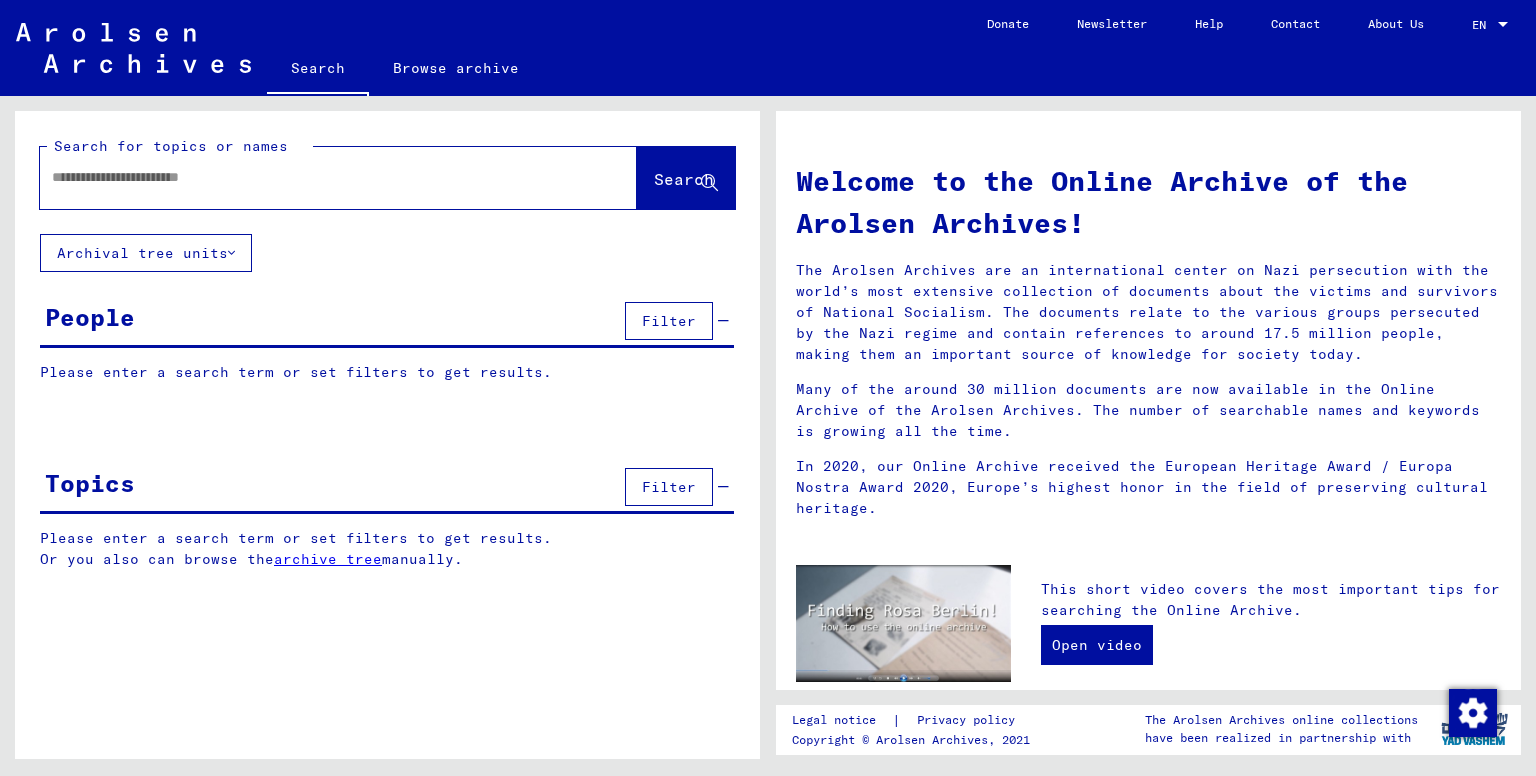 click at bounding box center (314, 177) 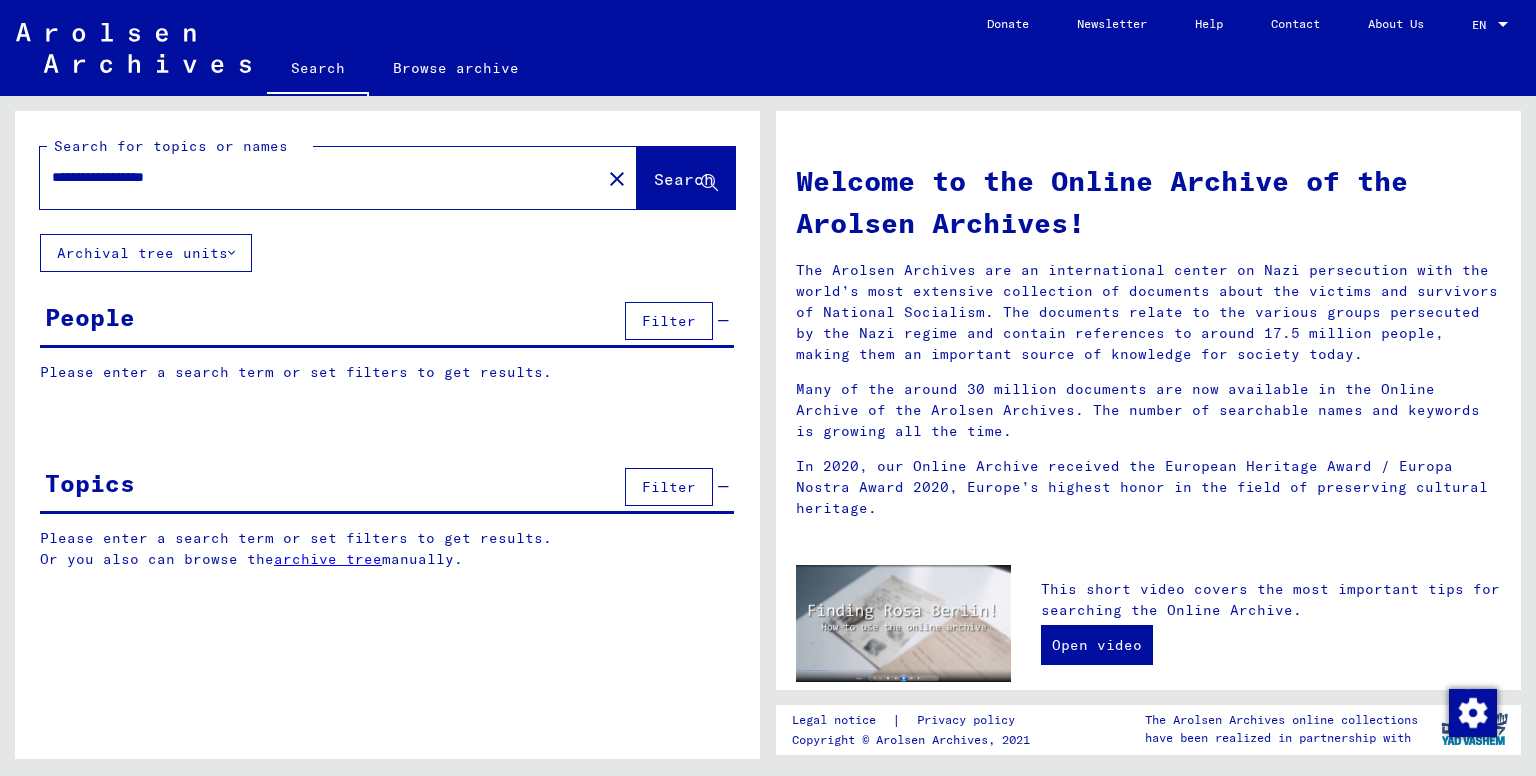 type on "**********" 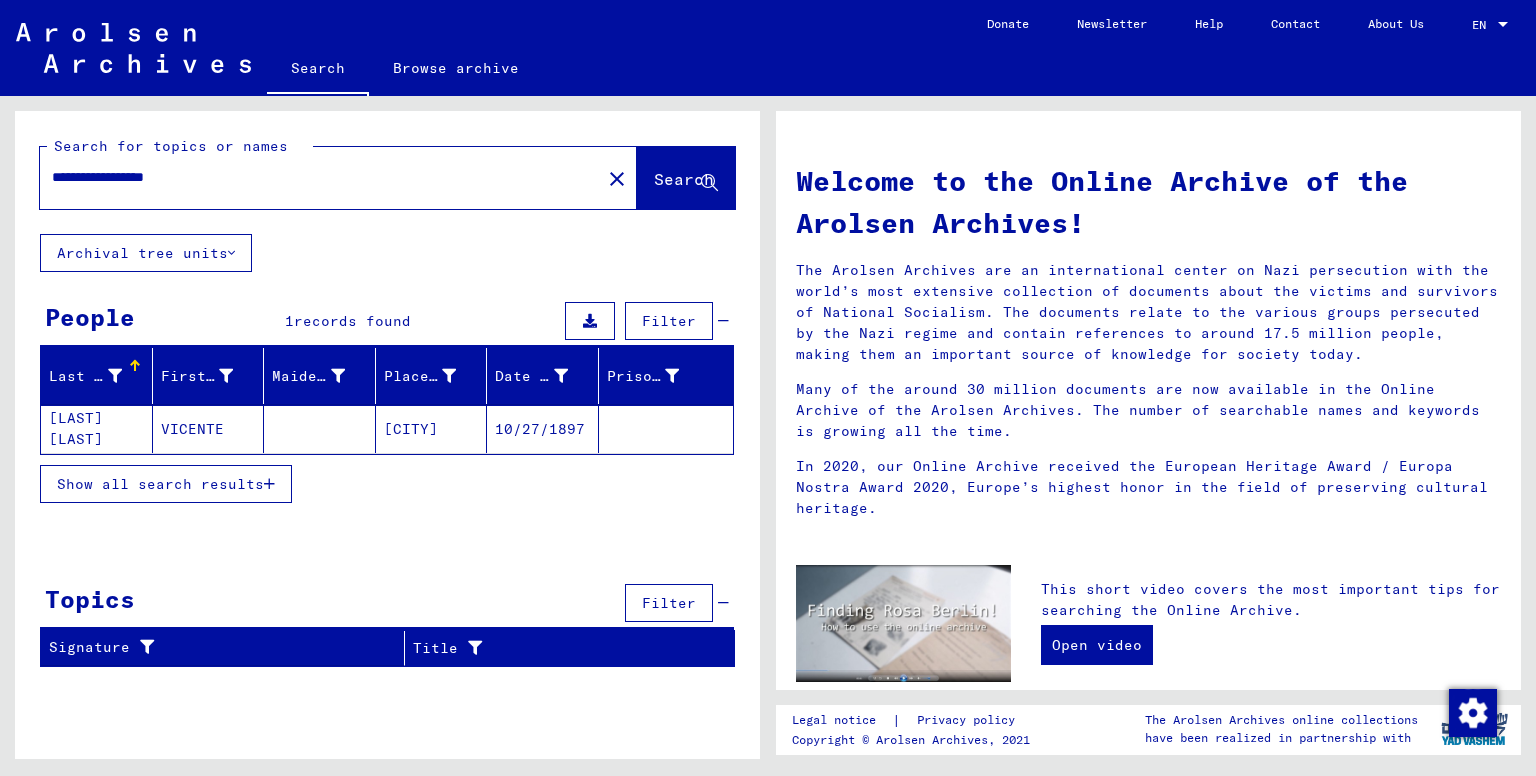 click on "VICENTE" 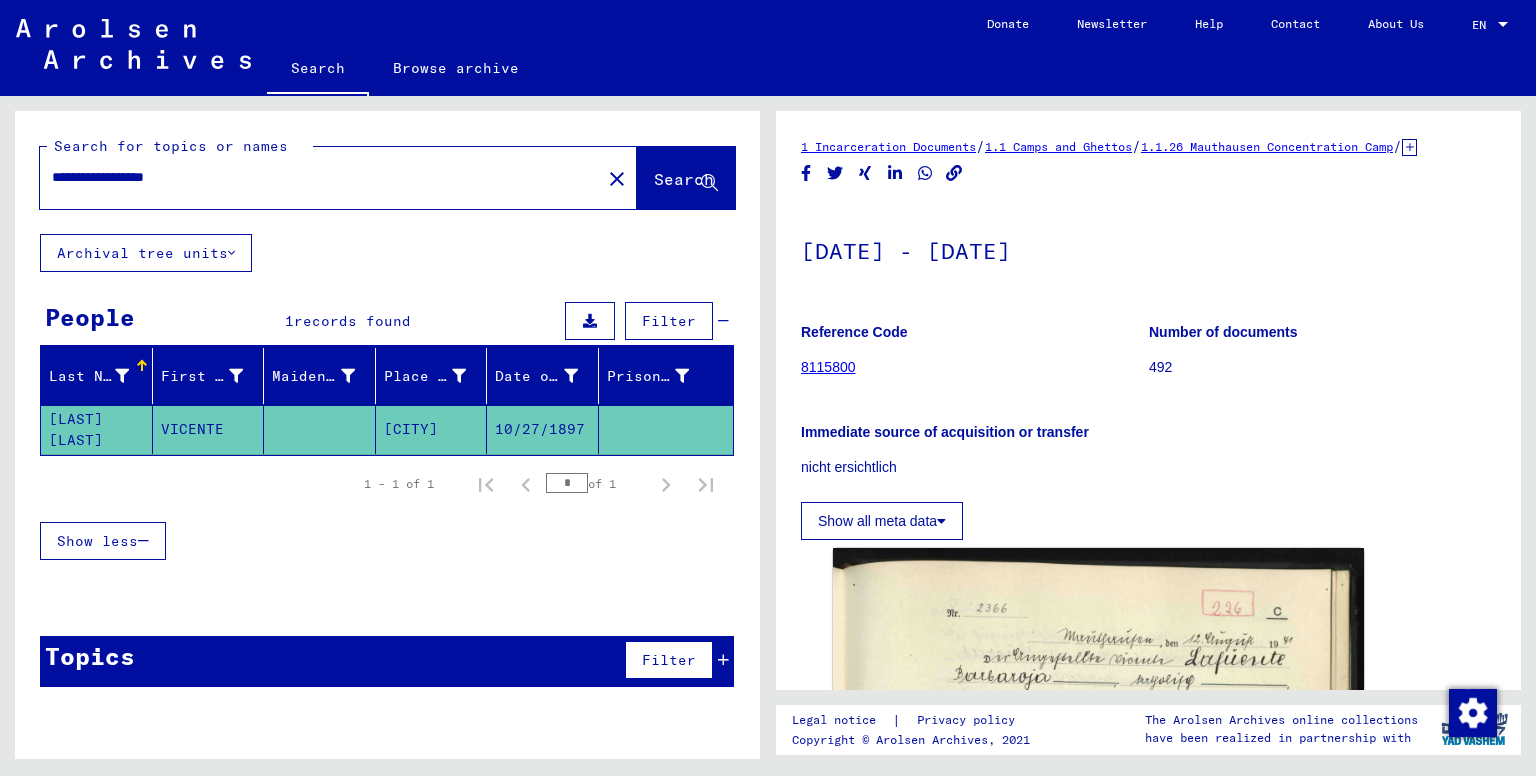 scroll, scrollTop: 0, scrollLeft: 0, axis: both 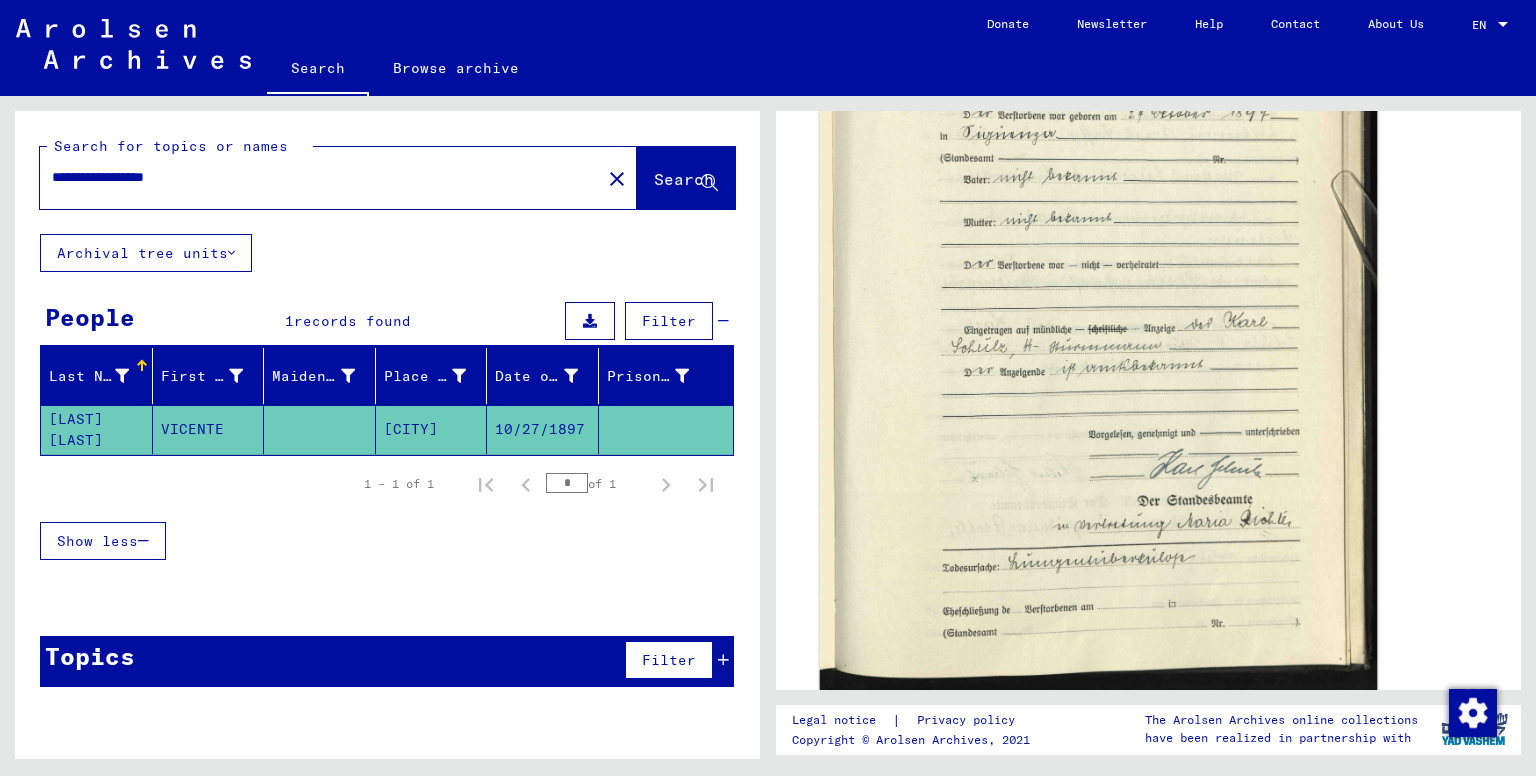 click 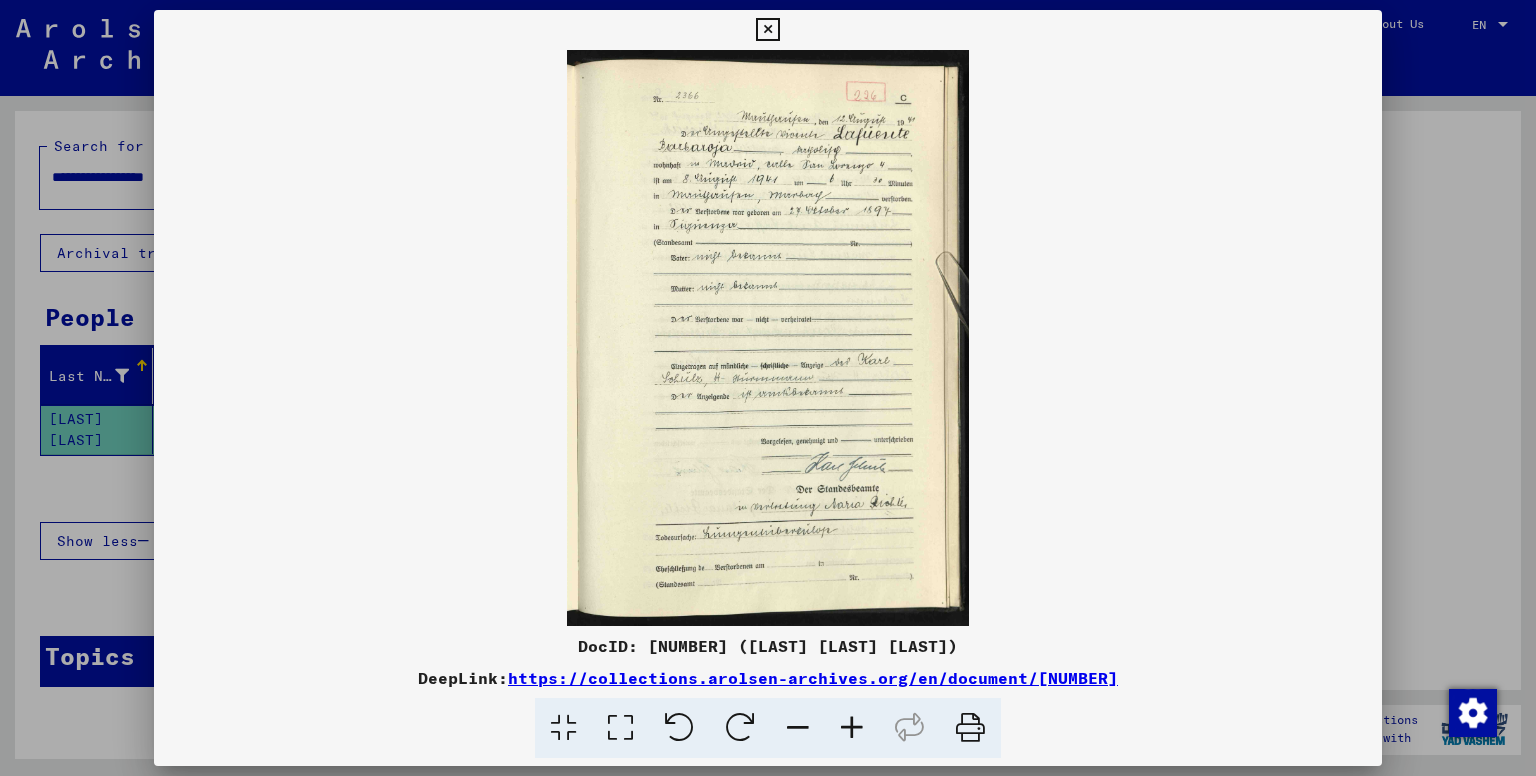 click at bounding box center (852, 728) 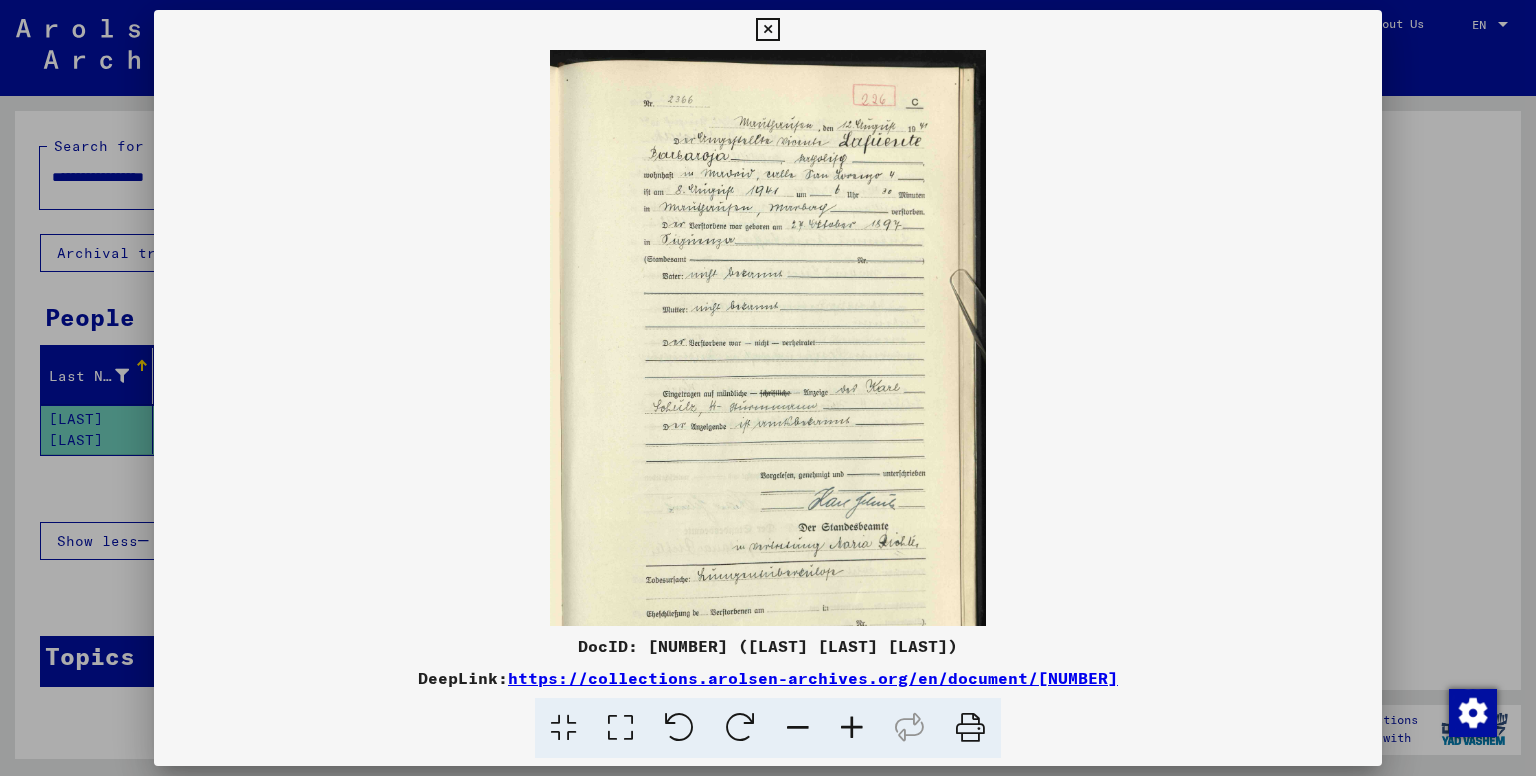 click at bounding box center [852, 728] 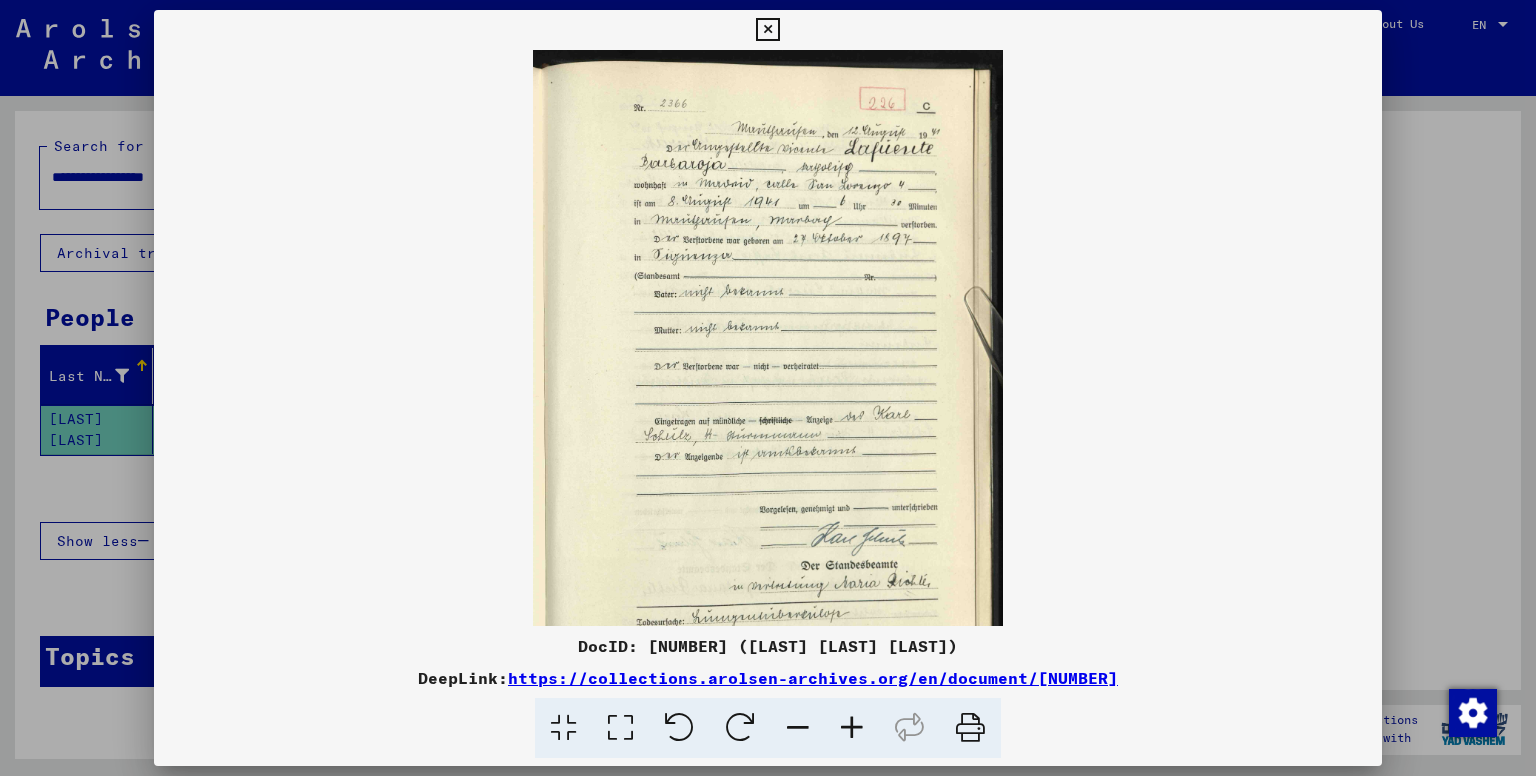 click at bounding box center [852, 728] 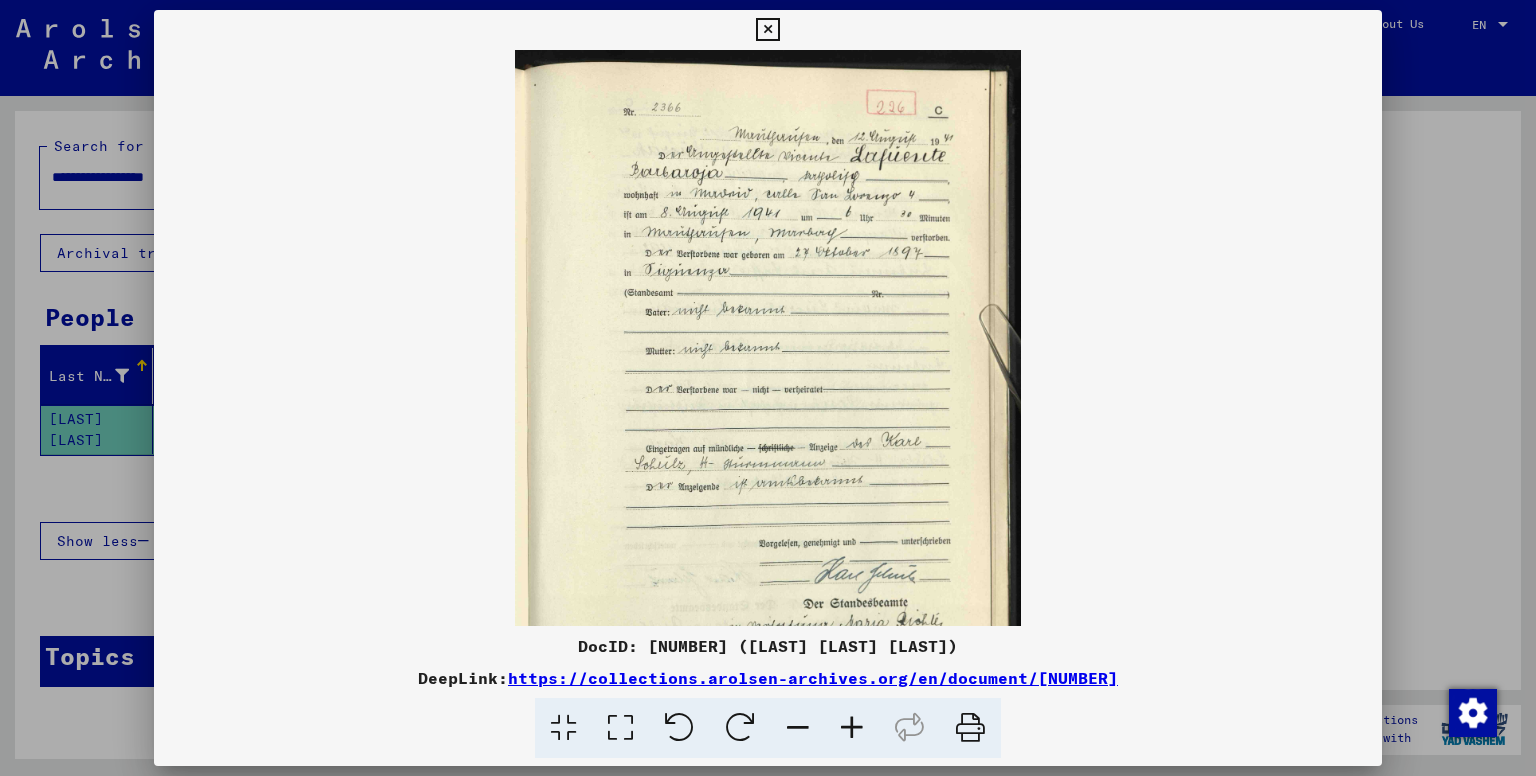 click at bounding box center [852, 728] 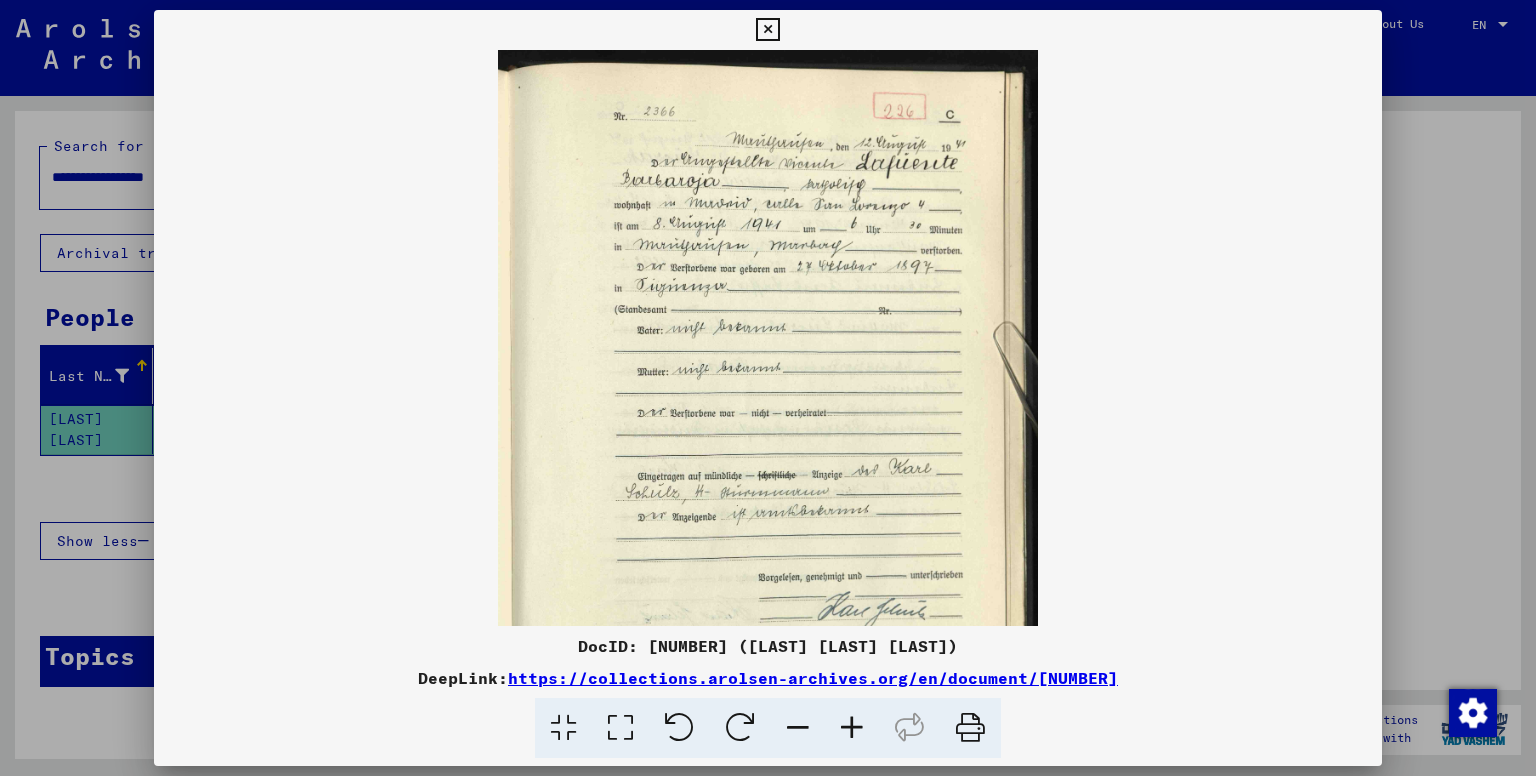 click at bounding box center [852, 728] 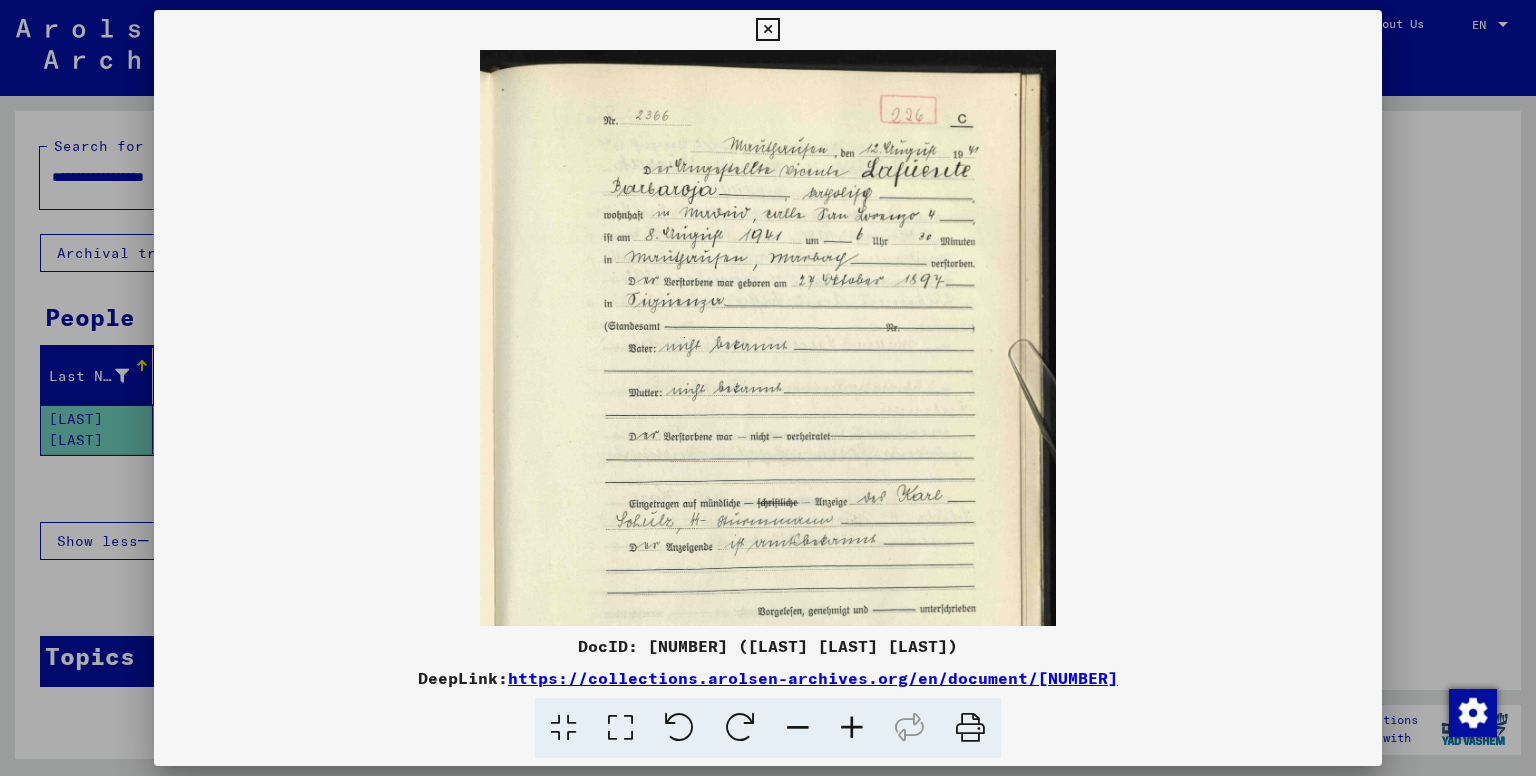 click at bounding box center (852, 728) 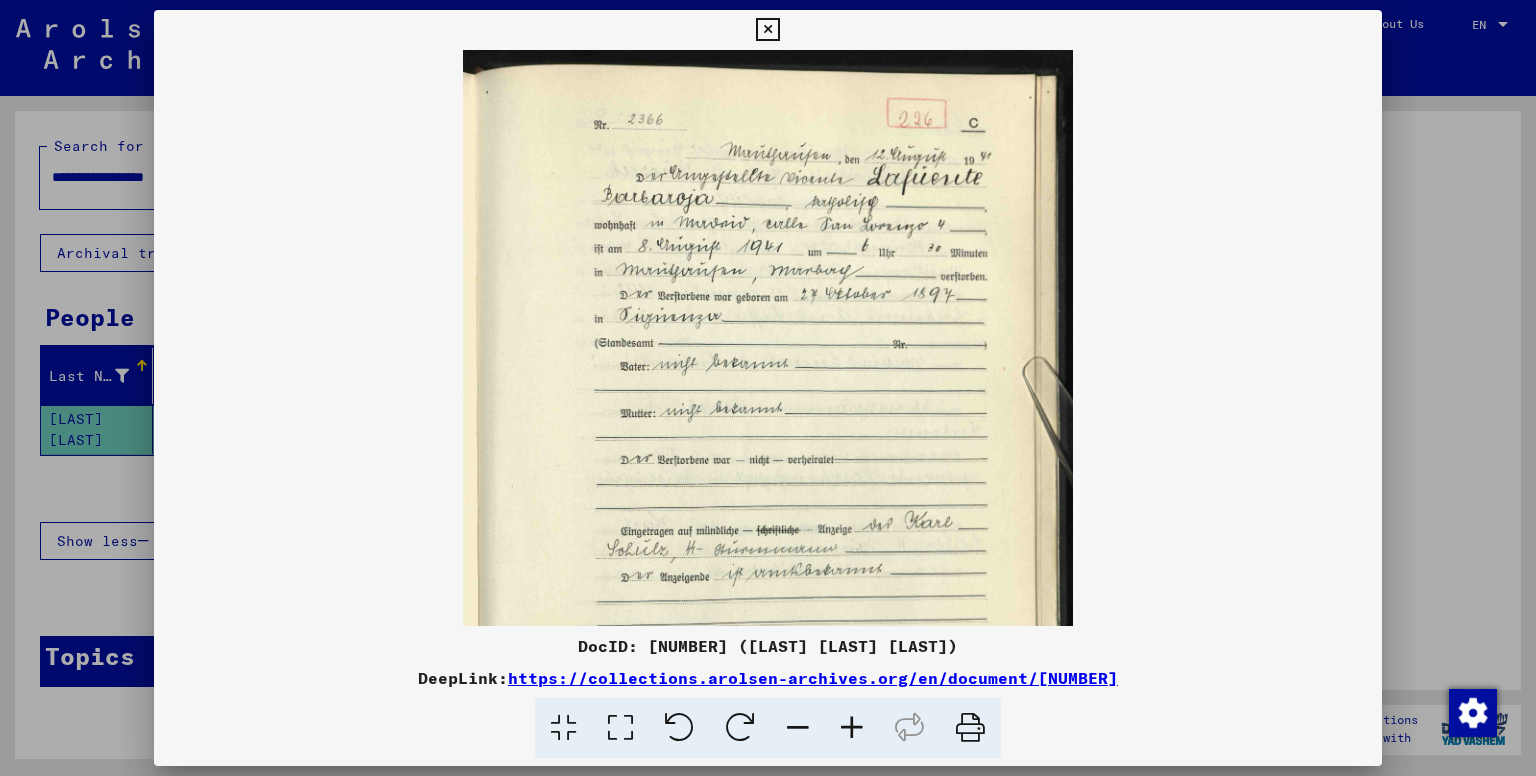 click at bounding box center [852, 728] 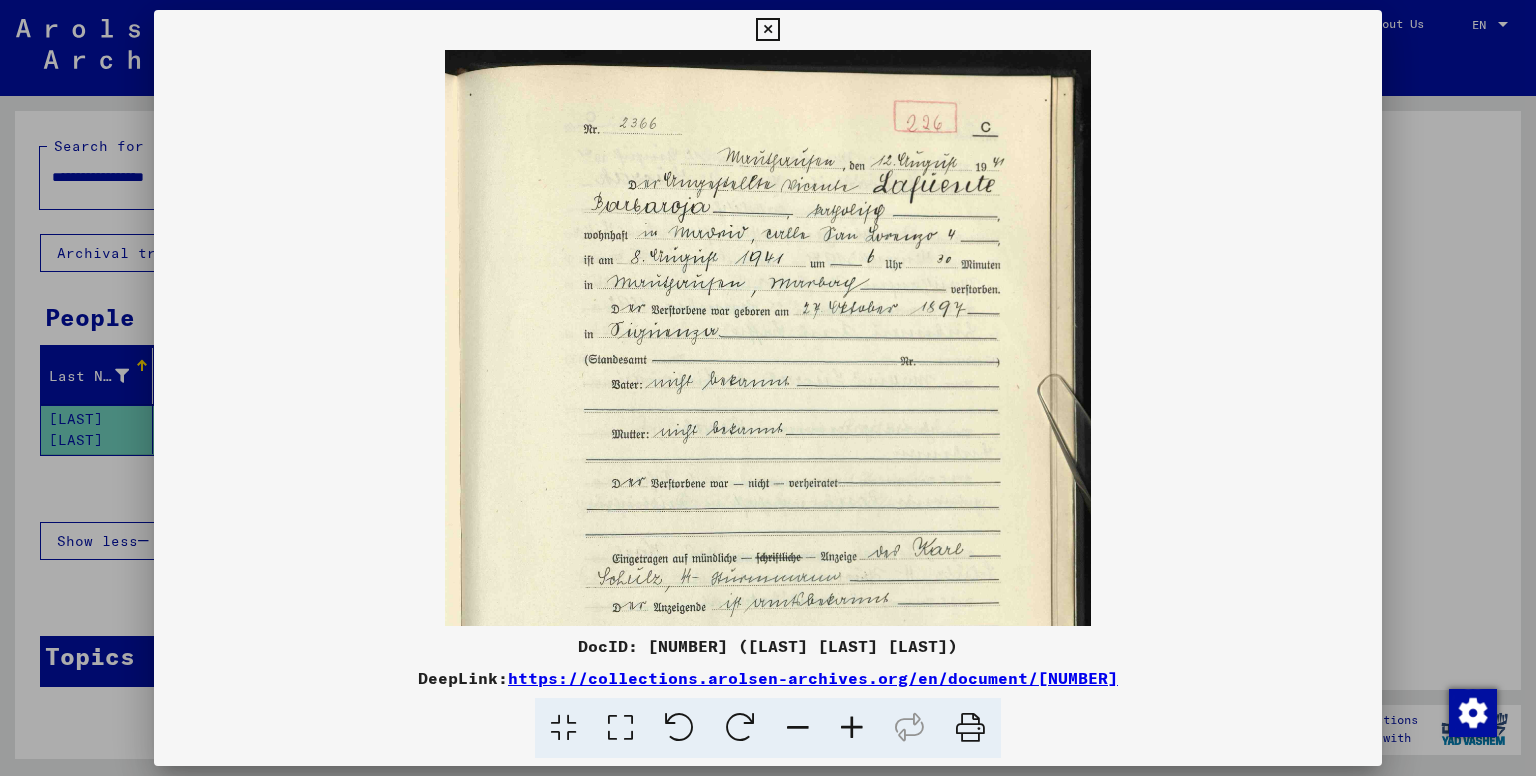 click at bounding box center (852, 728) 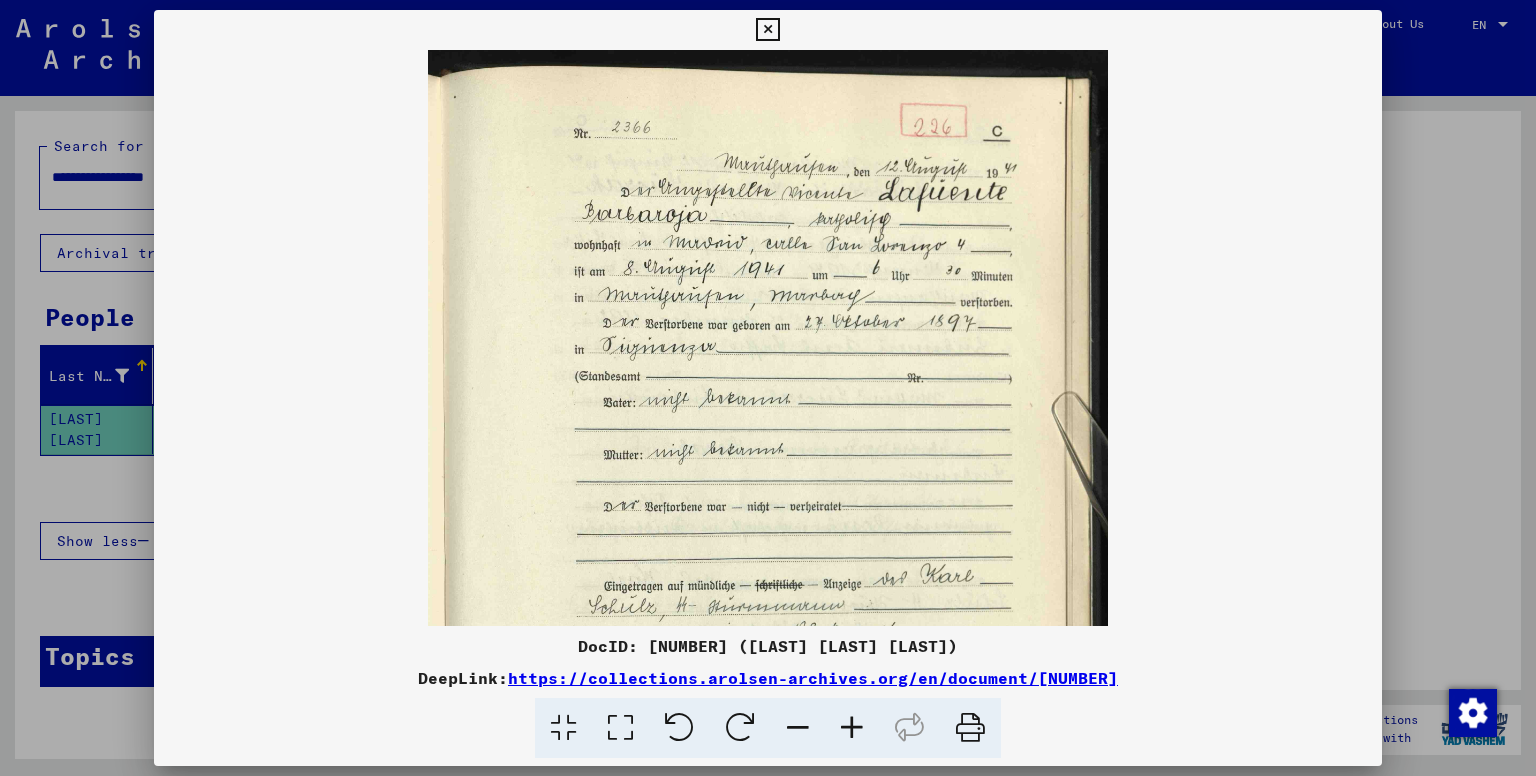 click at bounding box center (852, 728) 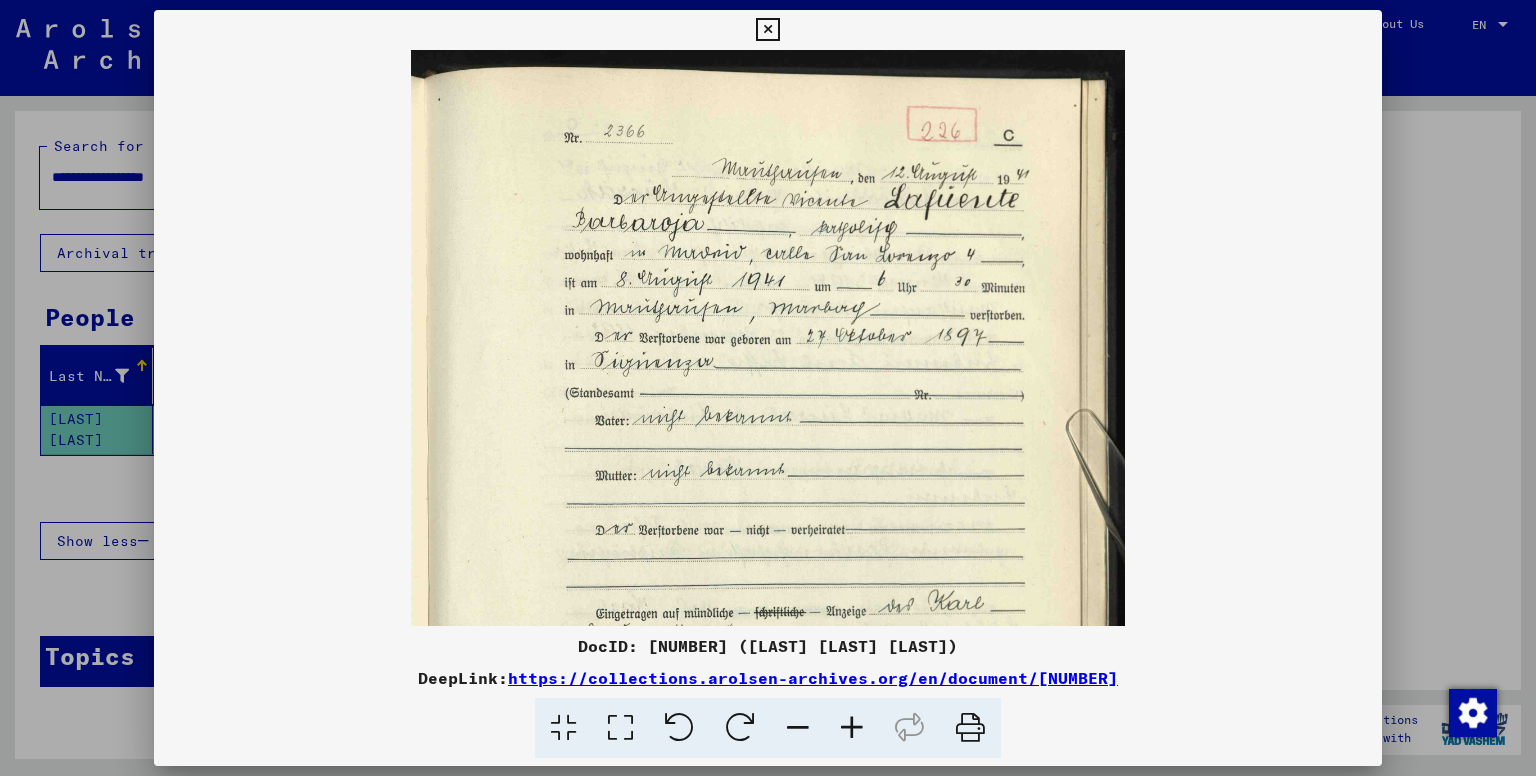 click at bounding box center (852, 728) 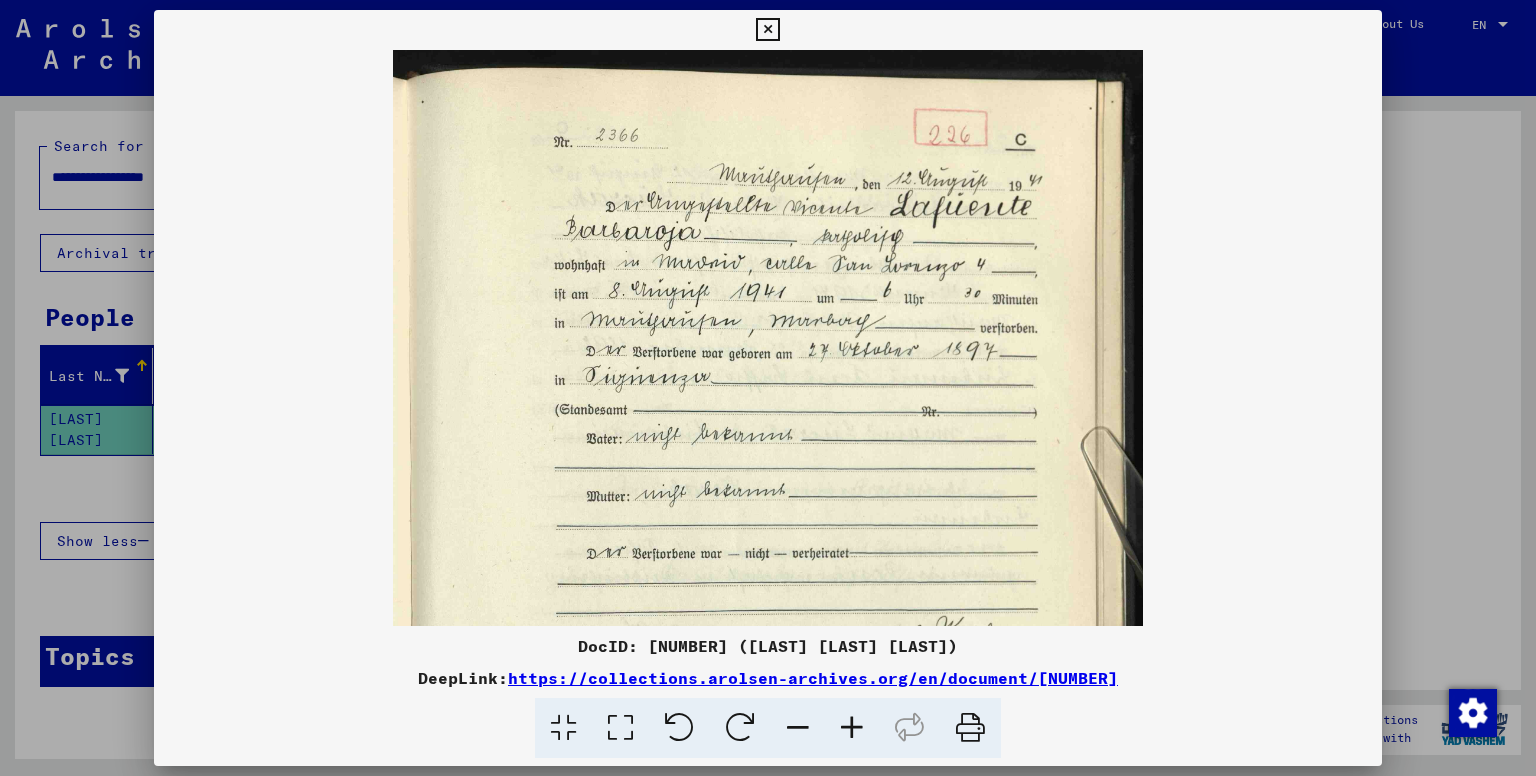 click at bounding box center [852, 728] 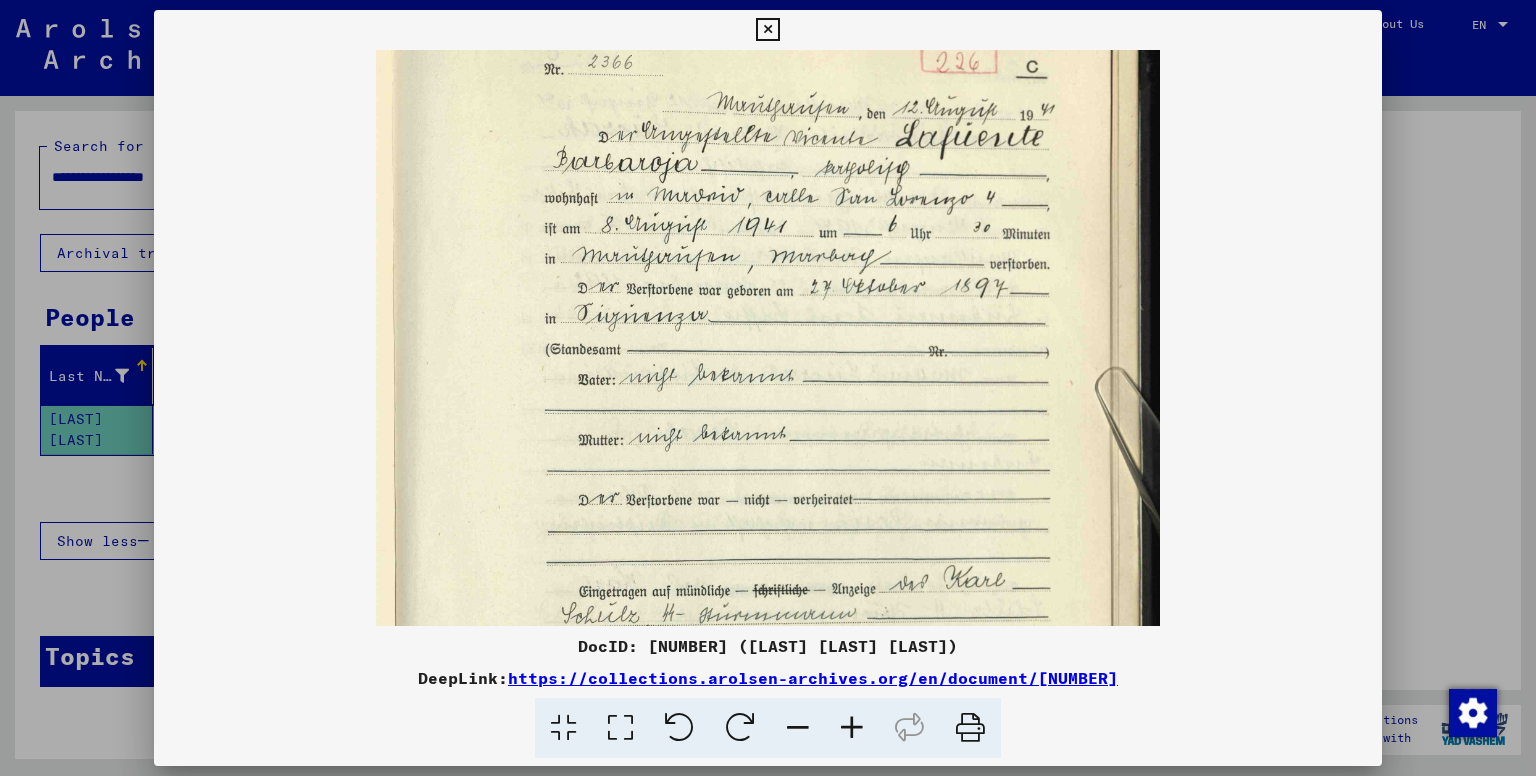 scroll, scrollTop: 82, scrollLeft: 0, axis: vertical 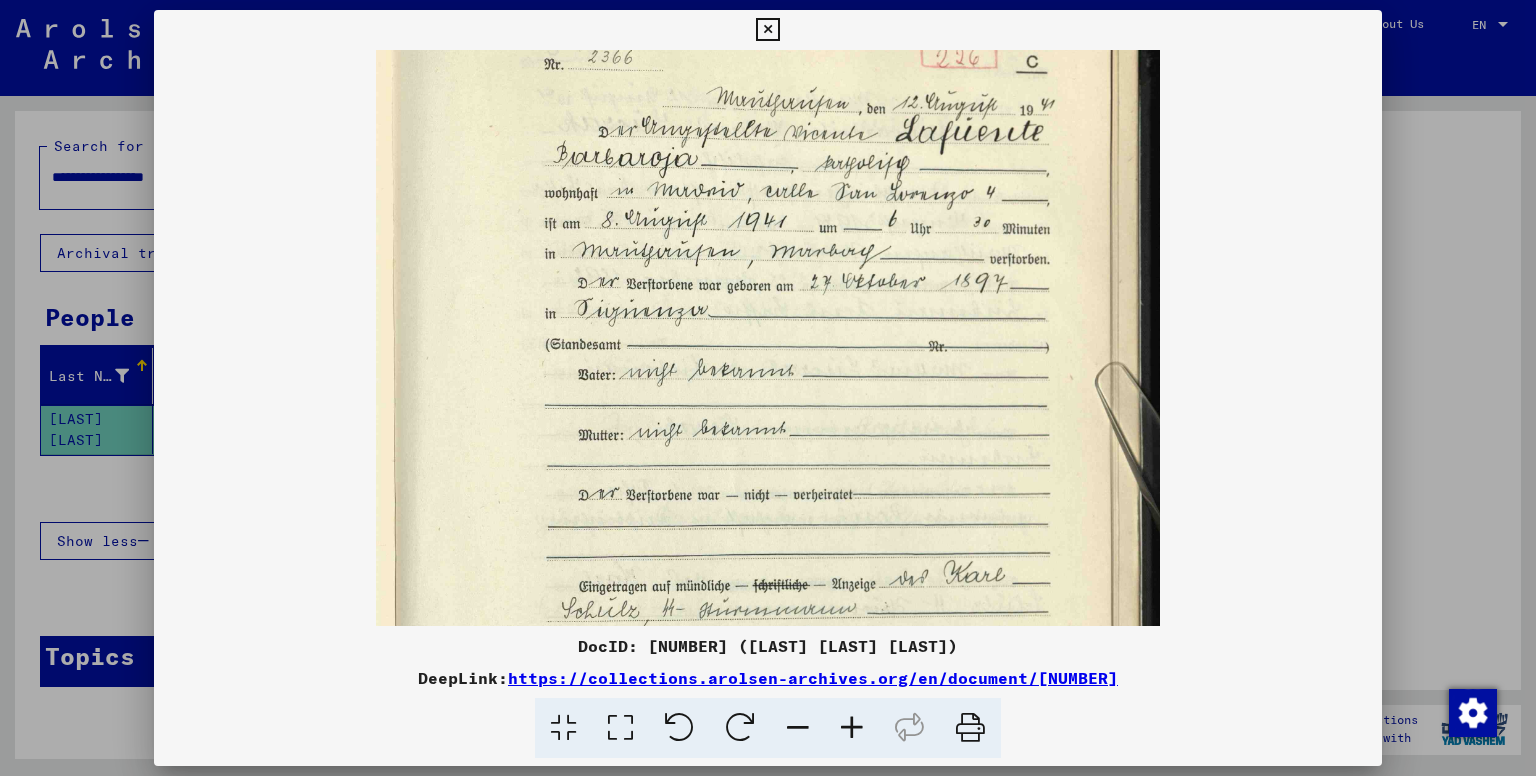 drag, startPoint x: 854, startPoint y: 288, endPoint x: 828, endPoint y: 209, distance: 83.1685 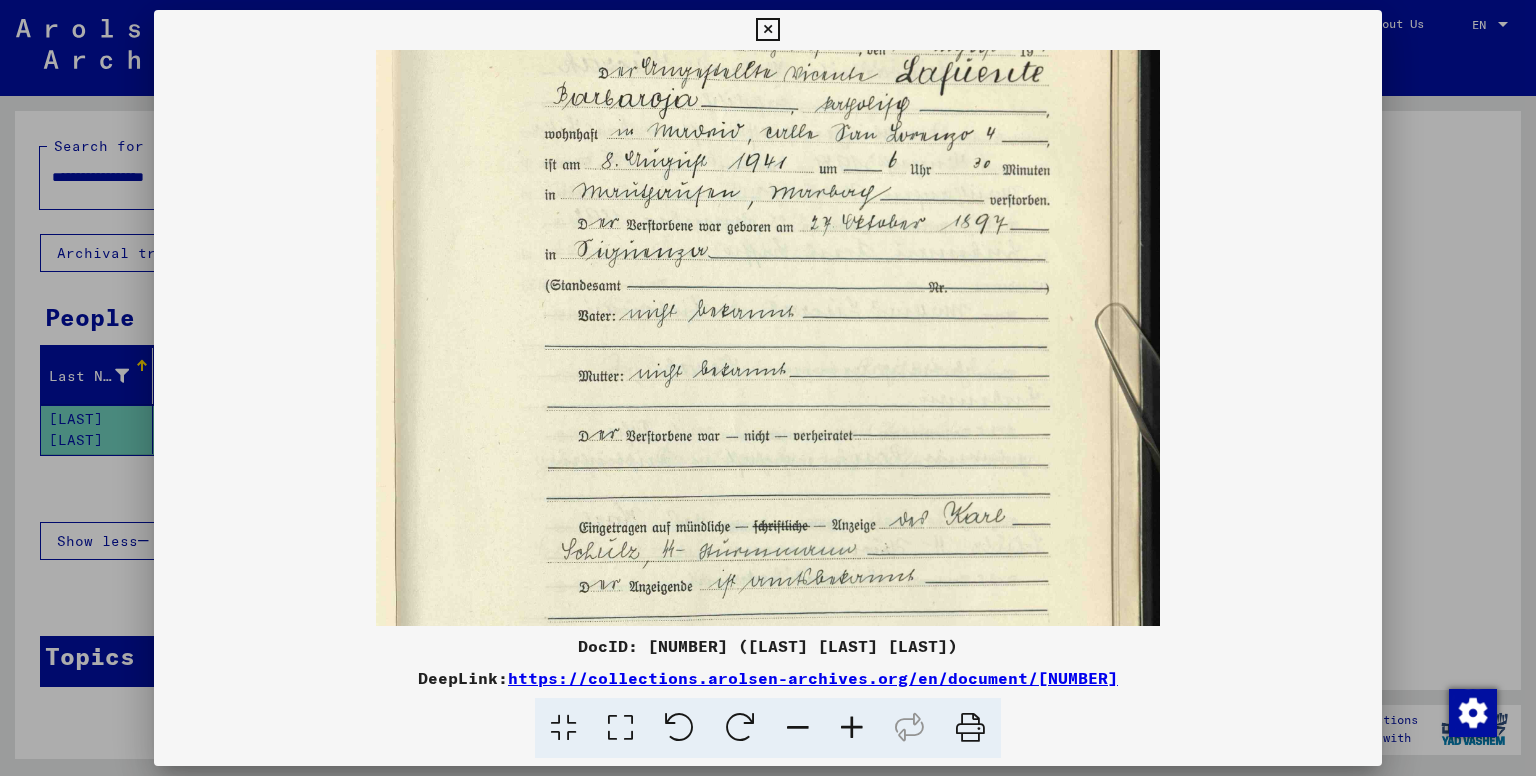 scroll, scrollTop: 143, scrollLeft: 0, axis: vertical 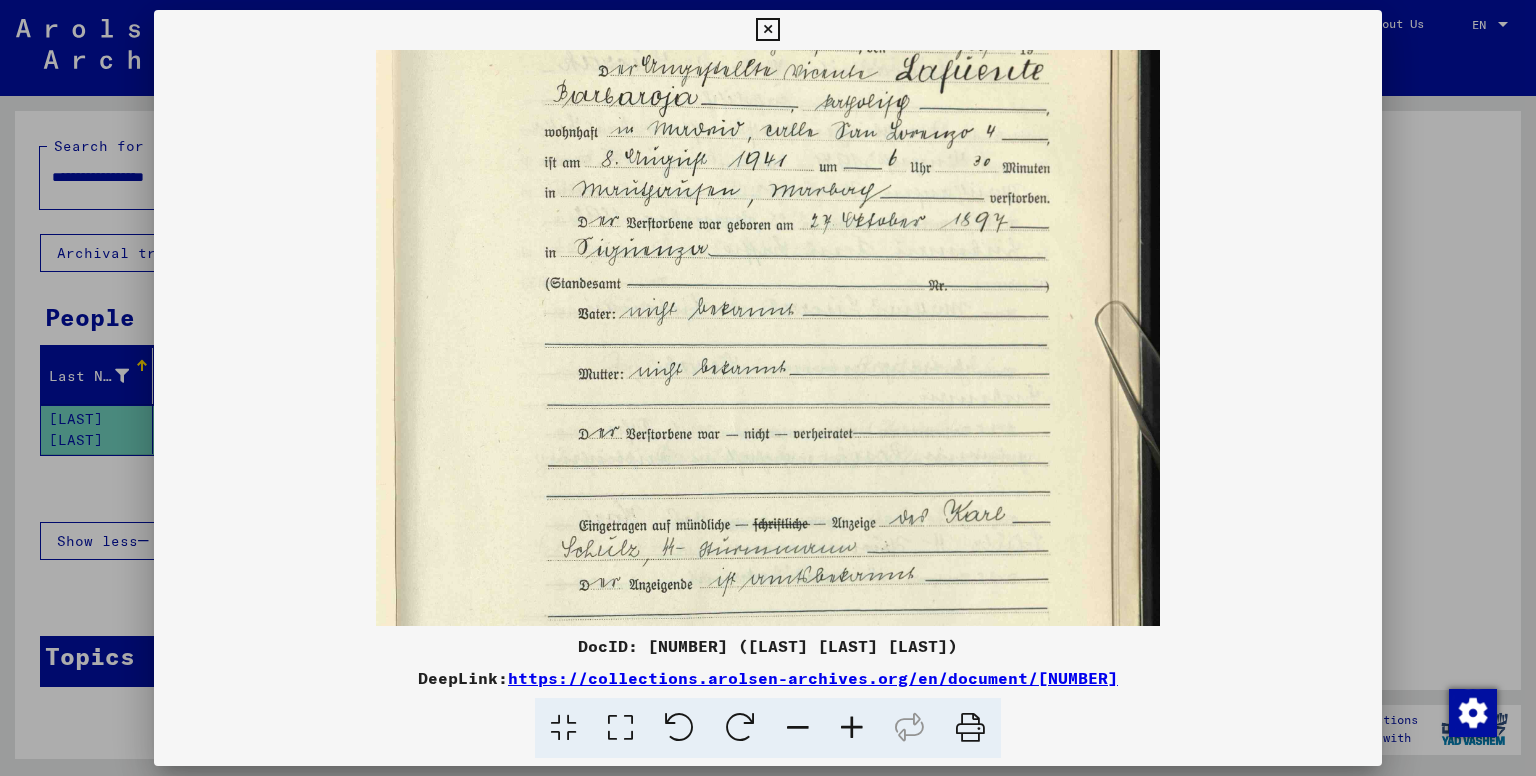 drag, startPoint x: 881, startPoint y: 322, endPoint x: 873, endPoint y: 258, distance: 64.49806 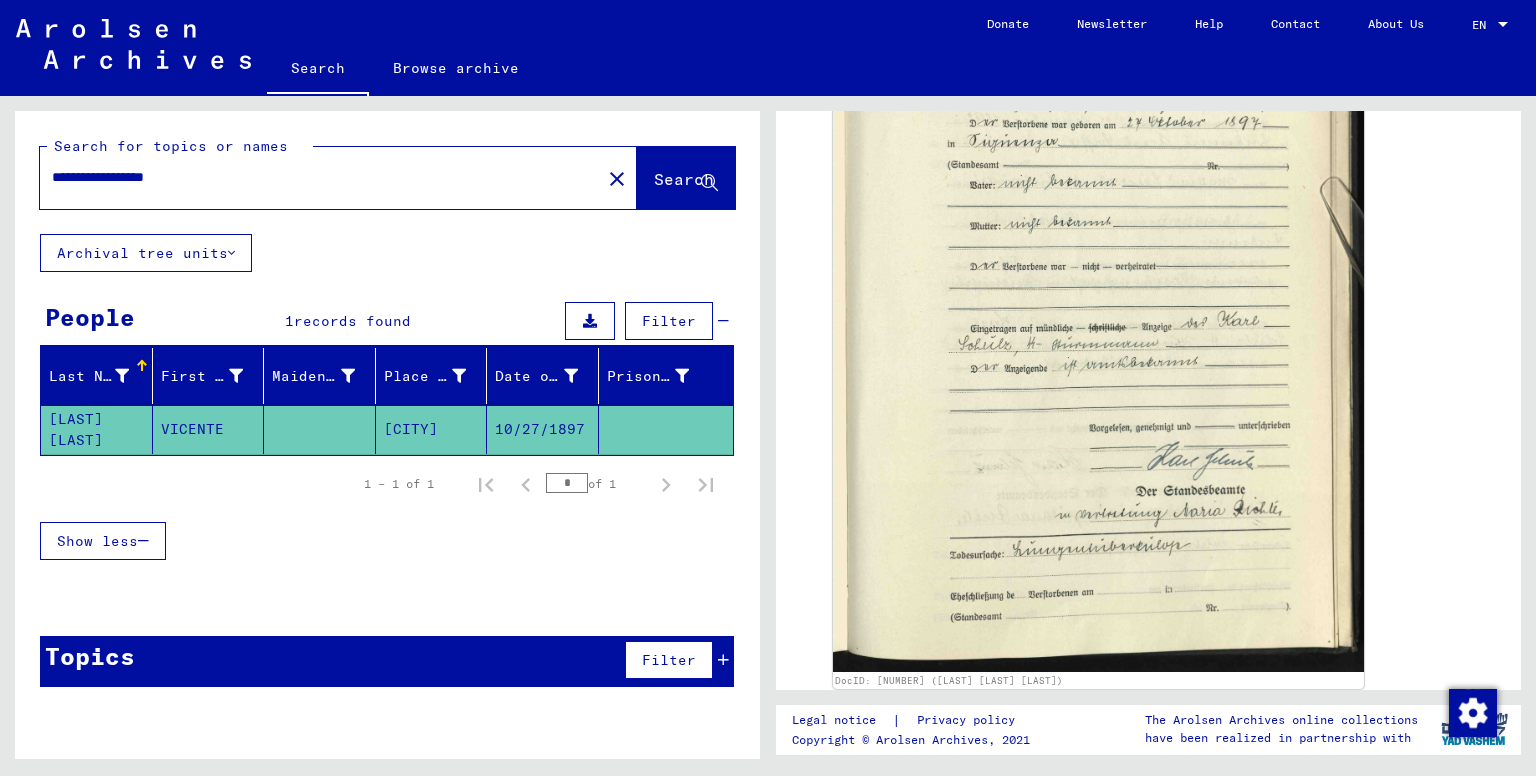 drag, startPoint x: 343, startPoint y: 181, endPoint x: 0, endPoint y: 185, distance: 343.02332 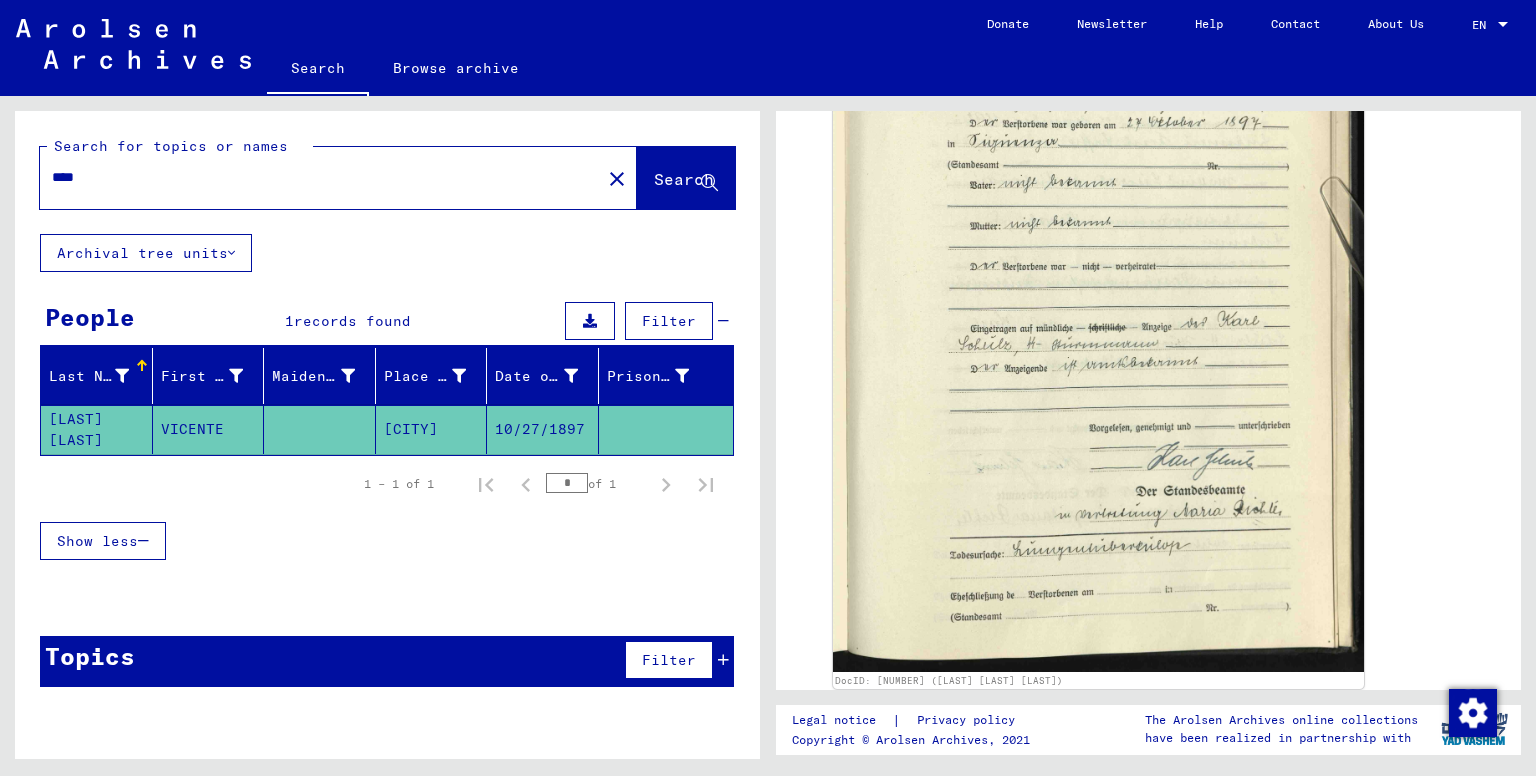 type on "****" 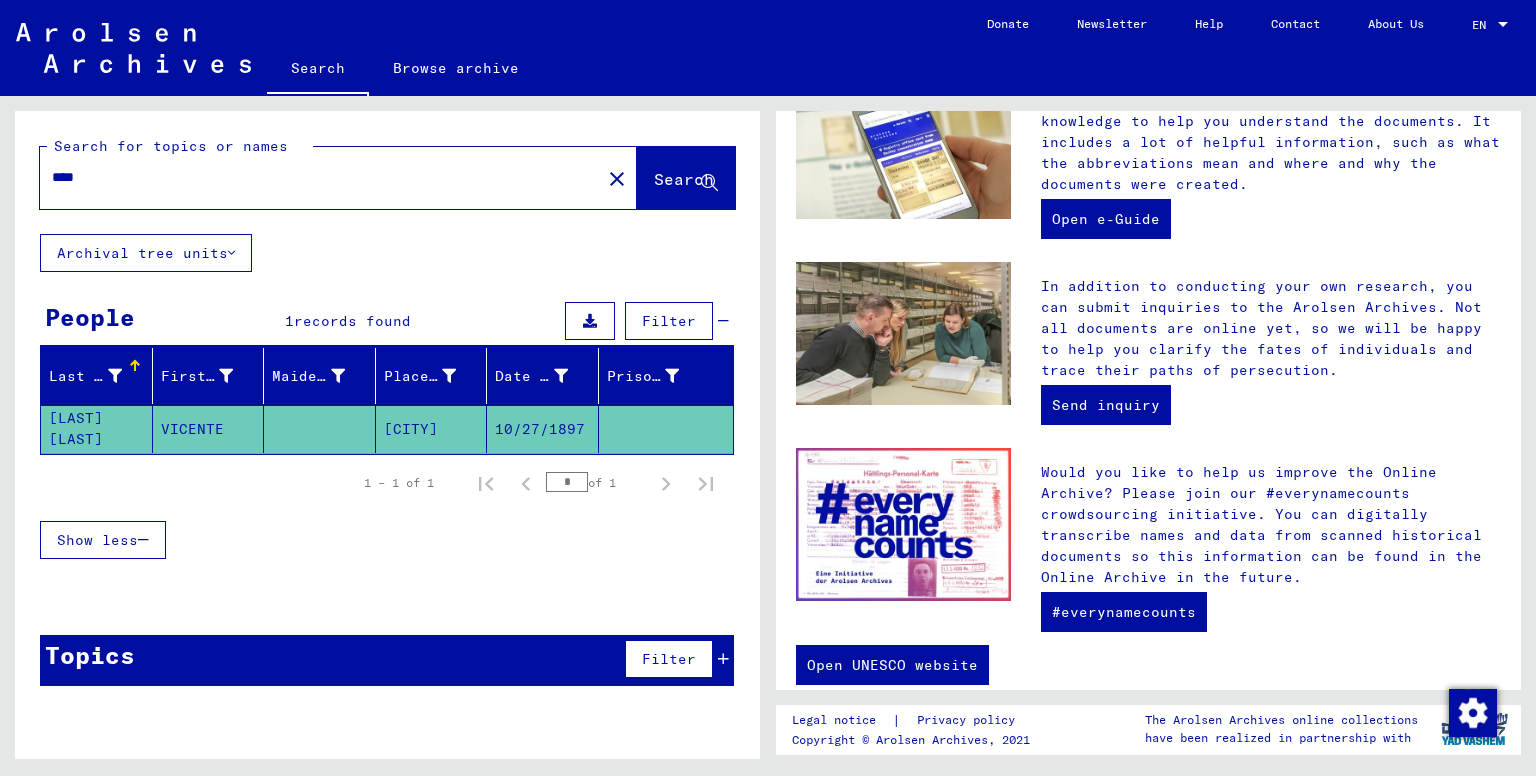scroll, scrollTop: 0, scrollLeft: 0, axis: both 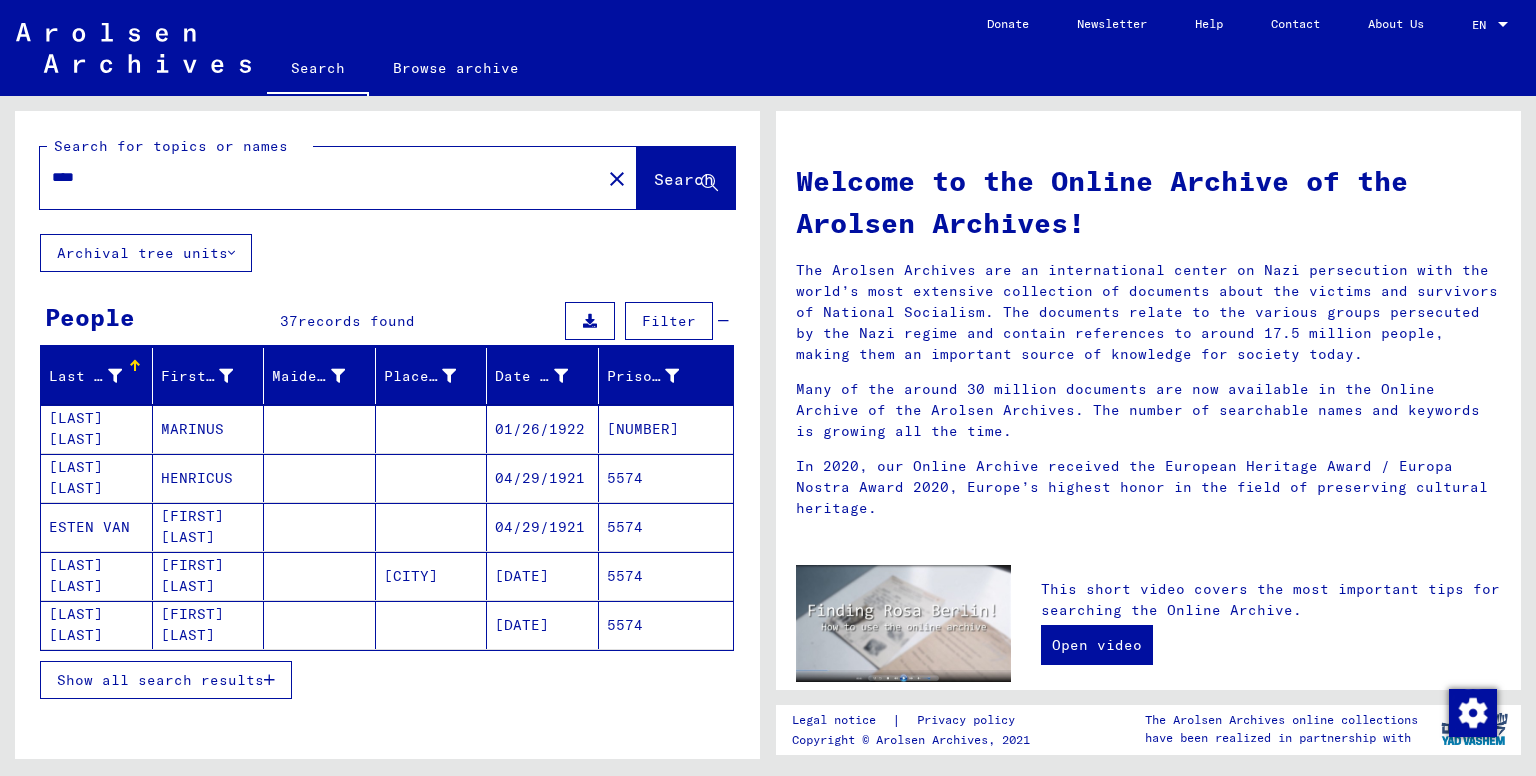 click on "Show all search results" at bounding box center [166, 680] 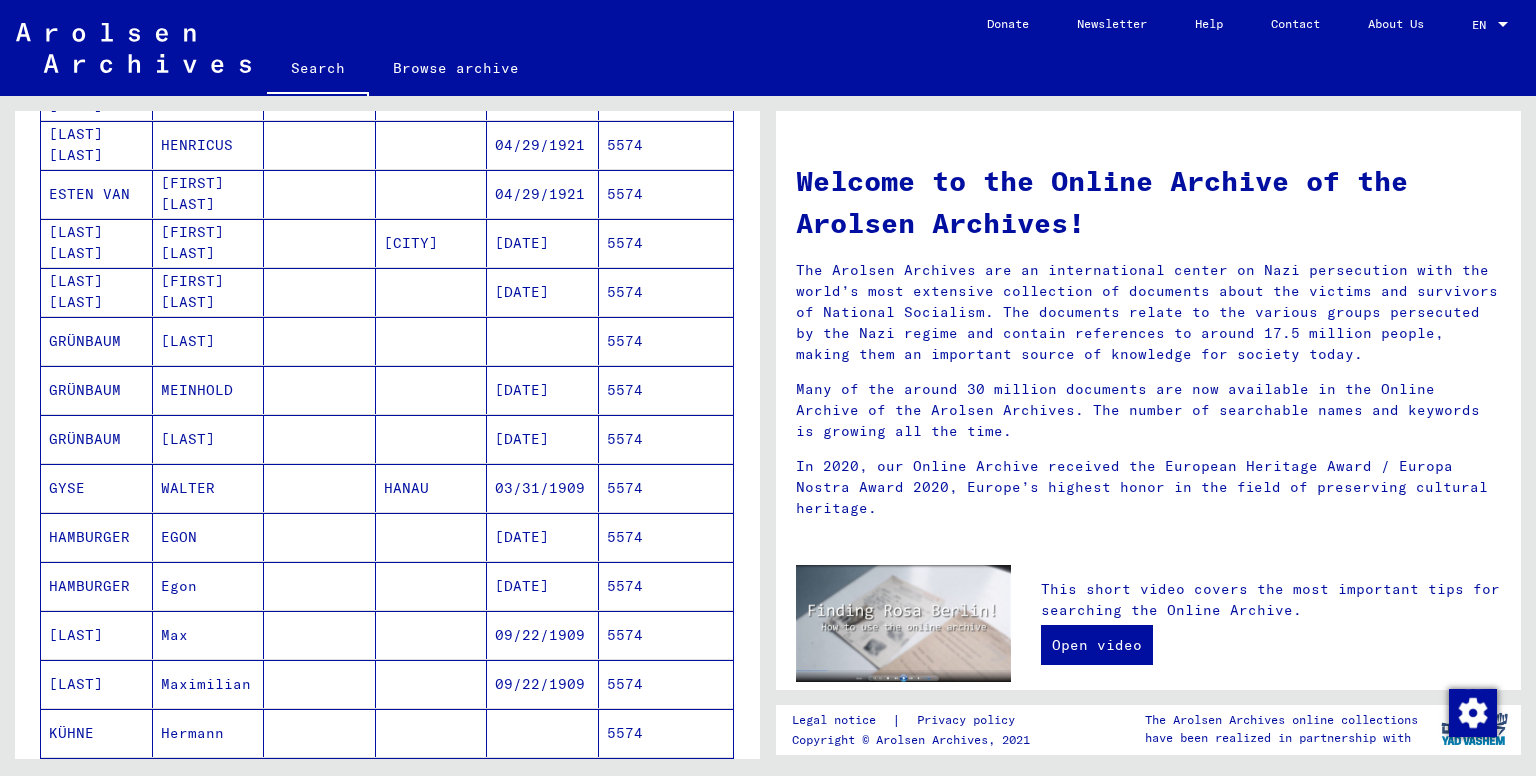 scroll, scrollTop: 666, scrollLeft: 0, axis: vertical 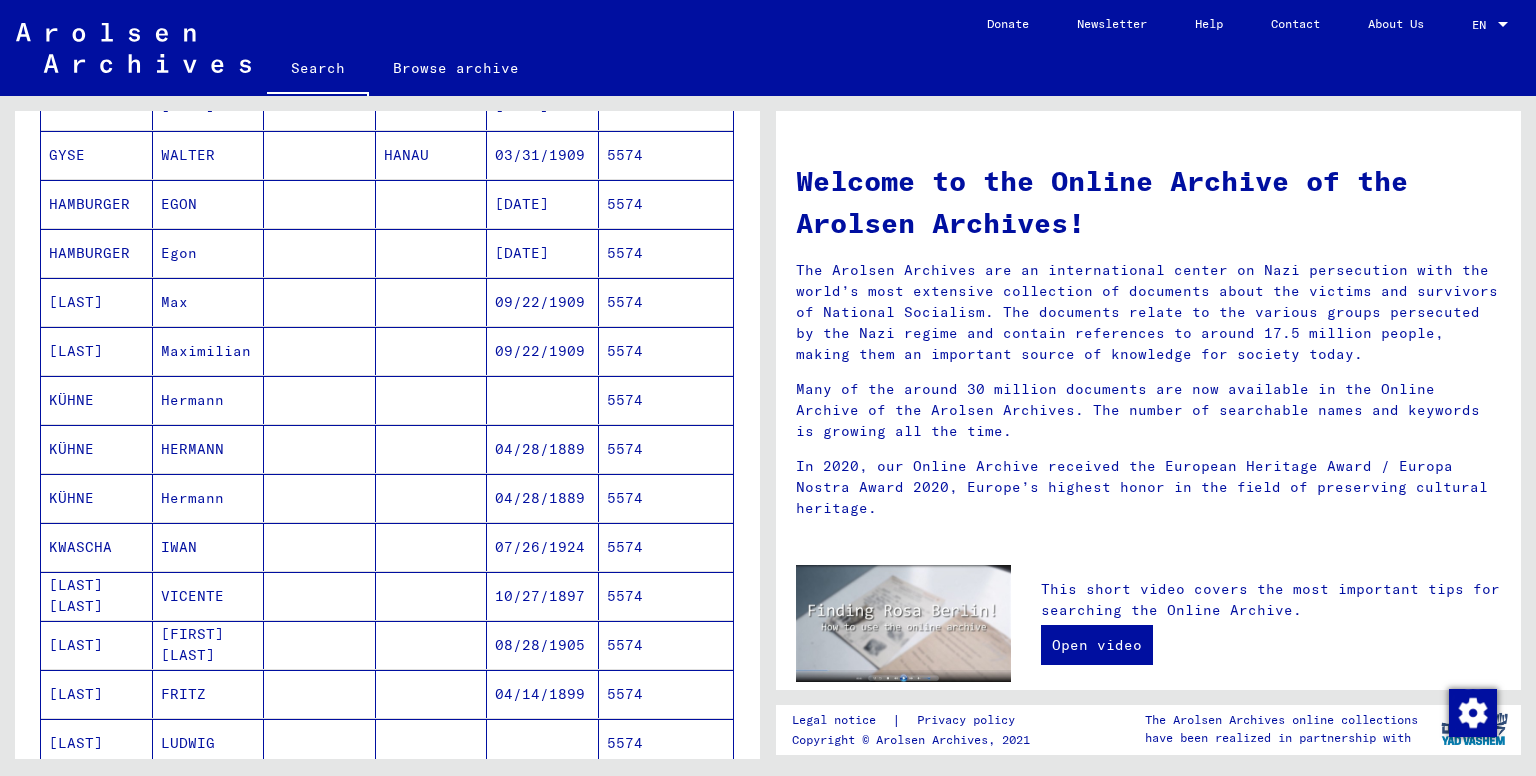 click on "VICENTE" at bounding box center [209, 645] 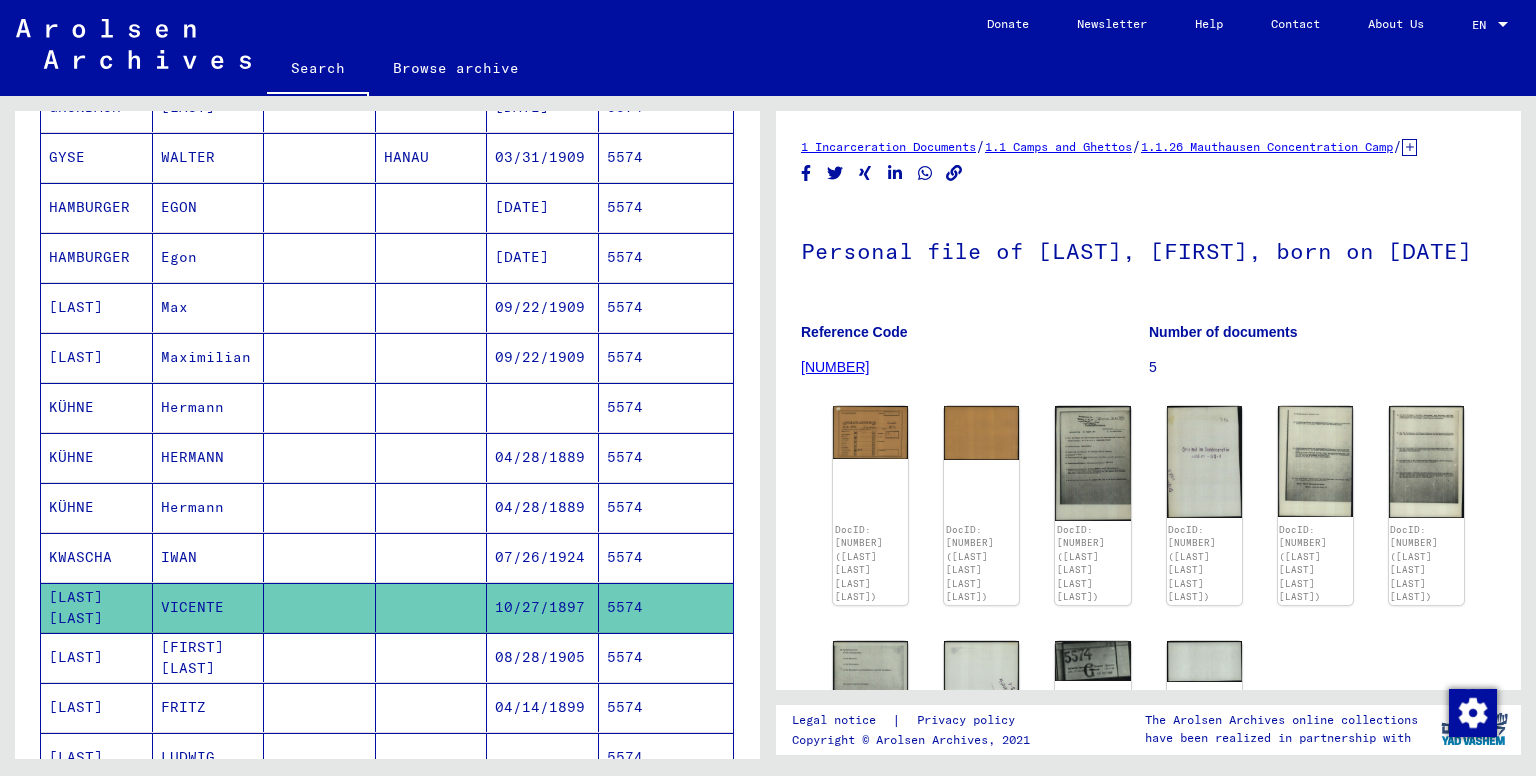 scroll, scrollTop: 0, scrollLeft: 0, axis: both 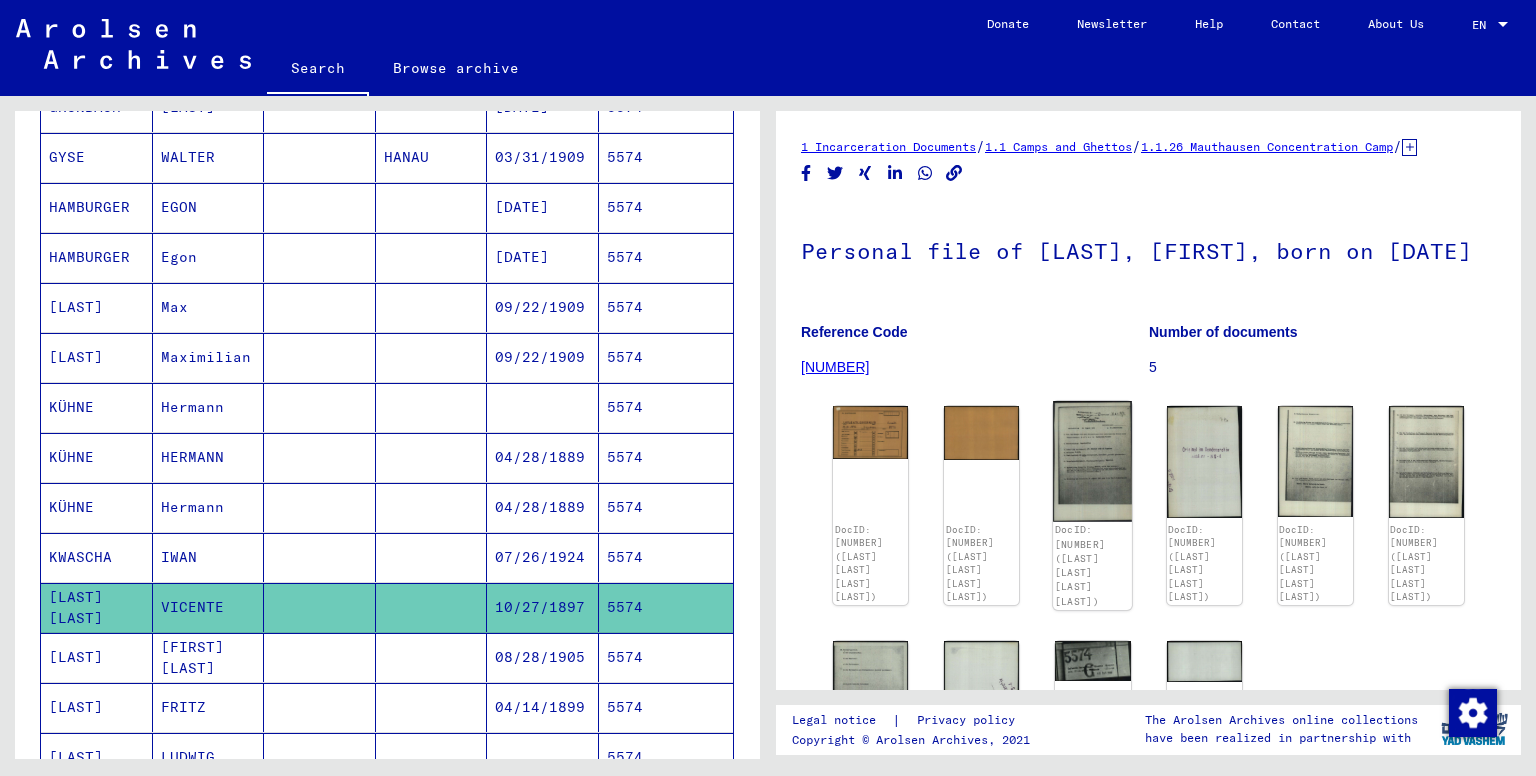 click 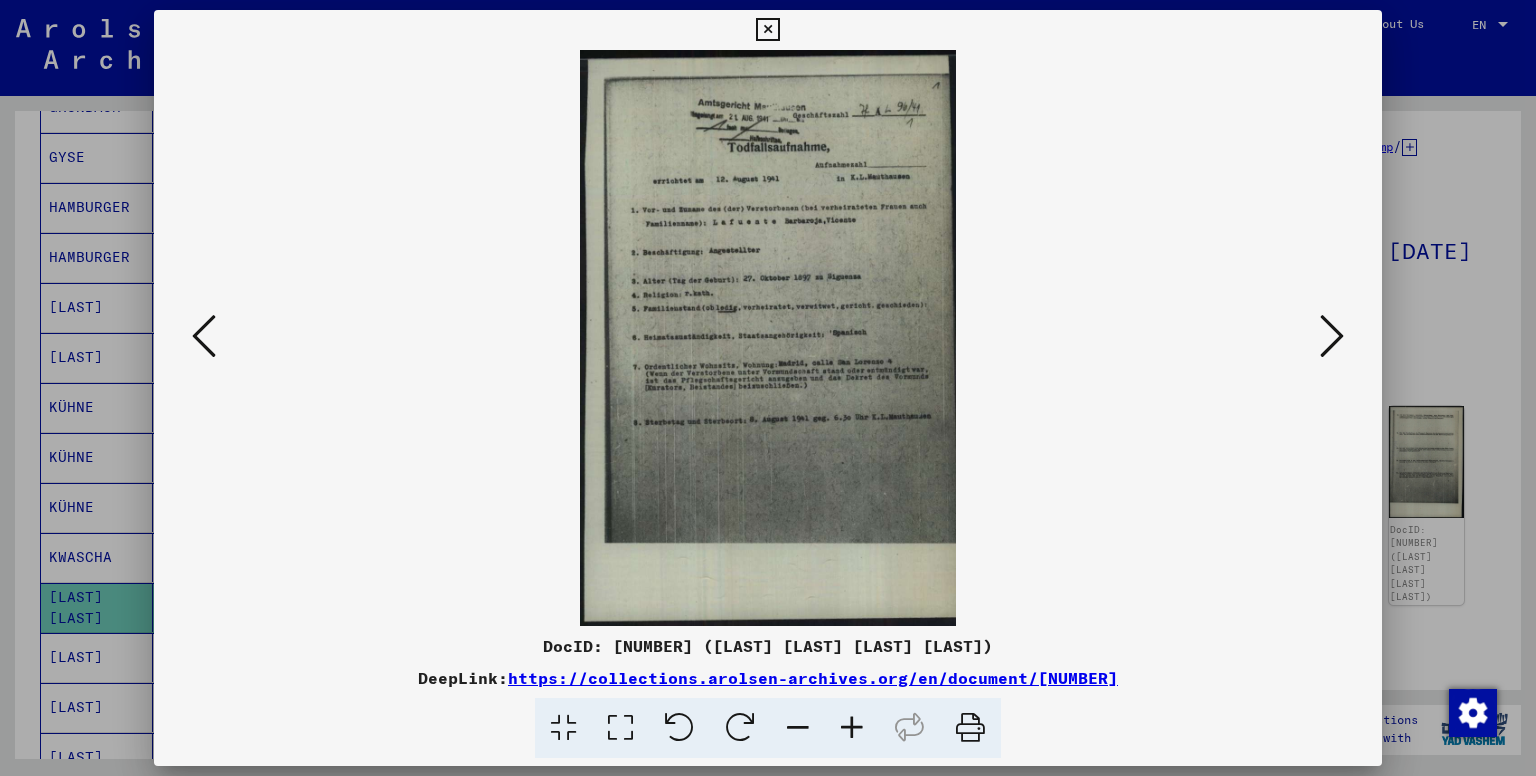 click at bounding box center [852, 728] 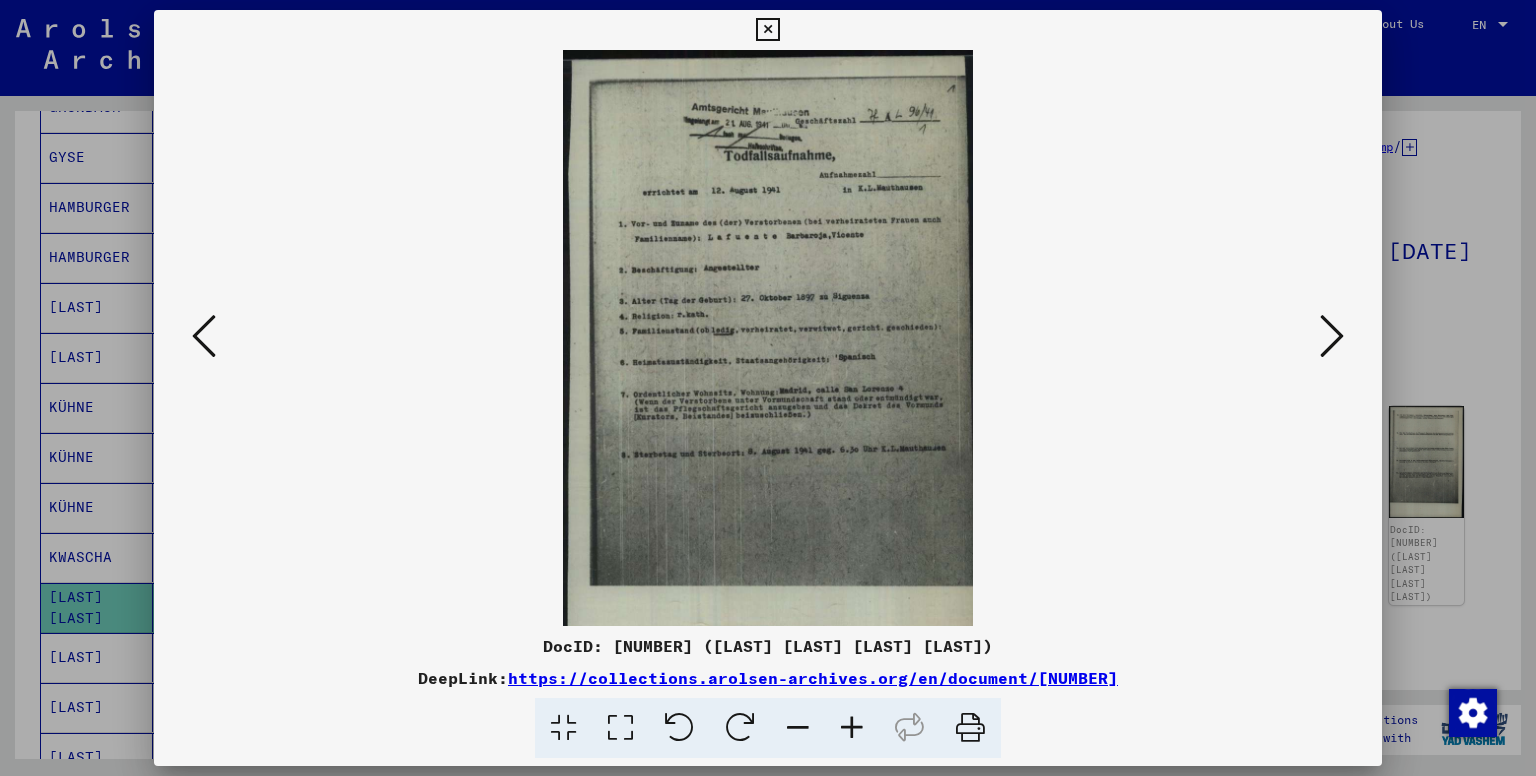 click at bounding box center [852, 728] 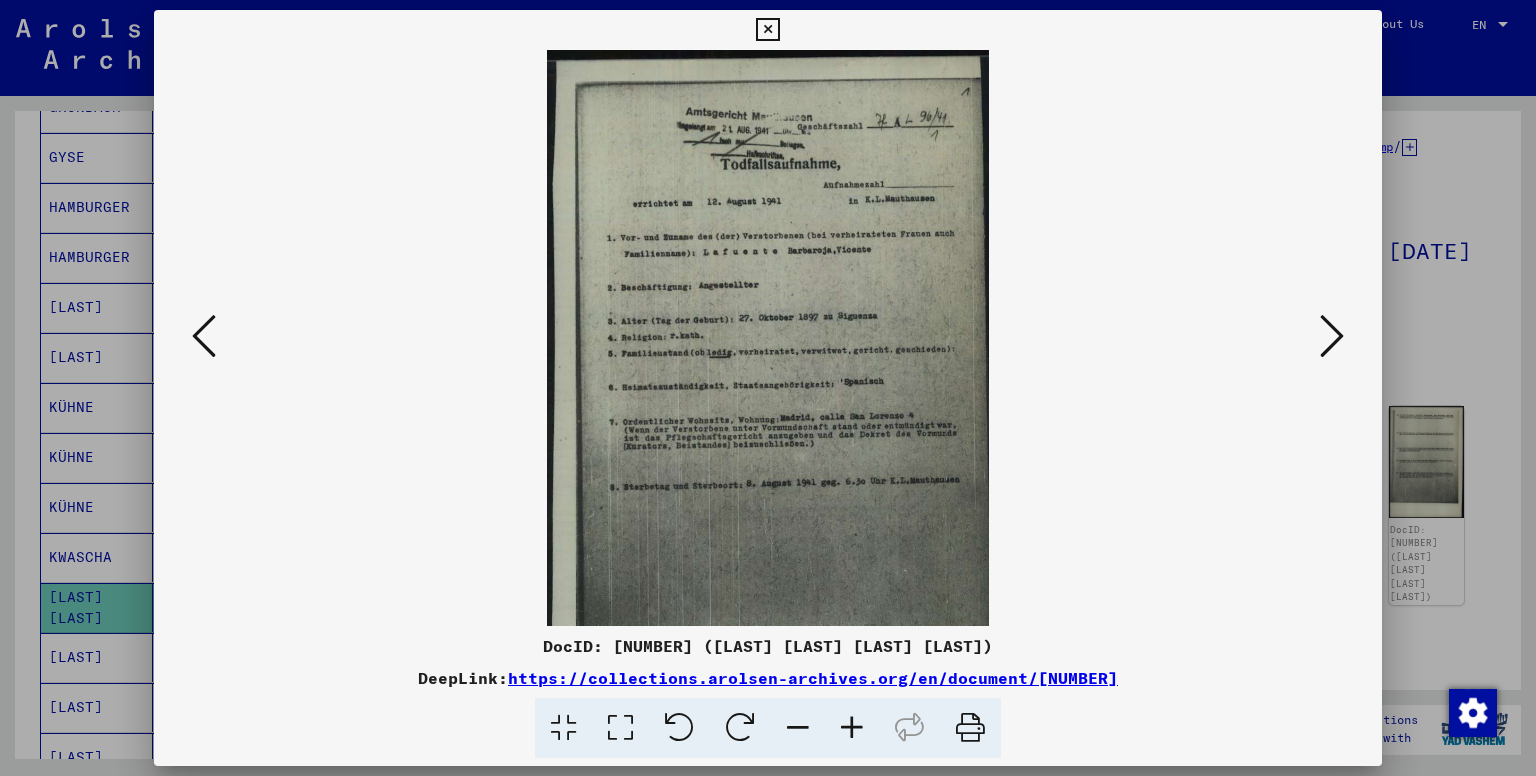 click at bounding box center (852, 728) 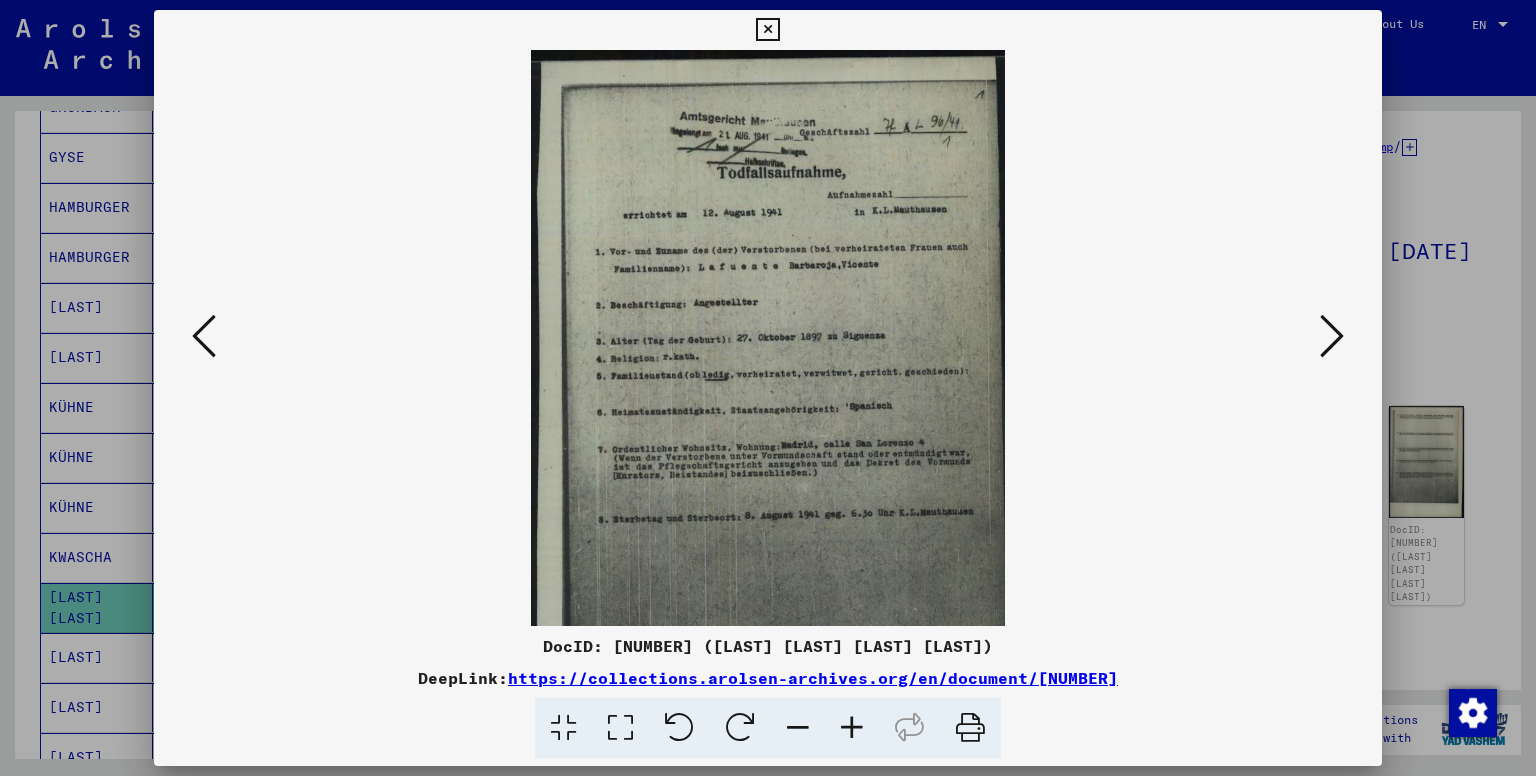 click at bounding box center [852, 728] 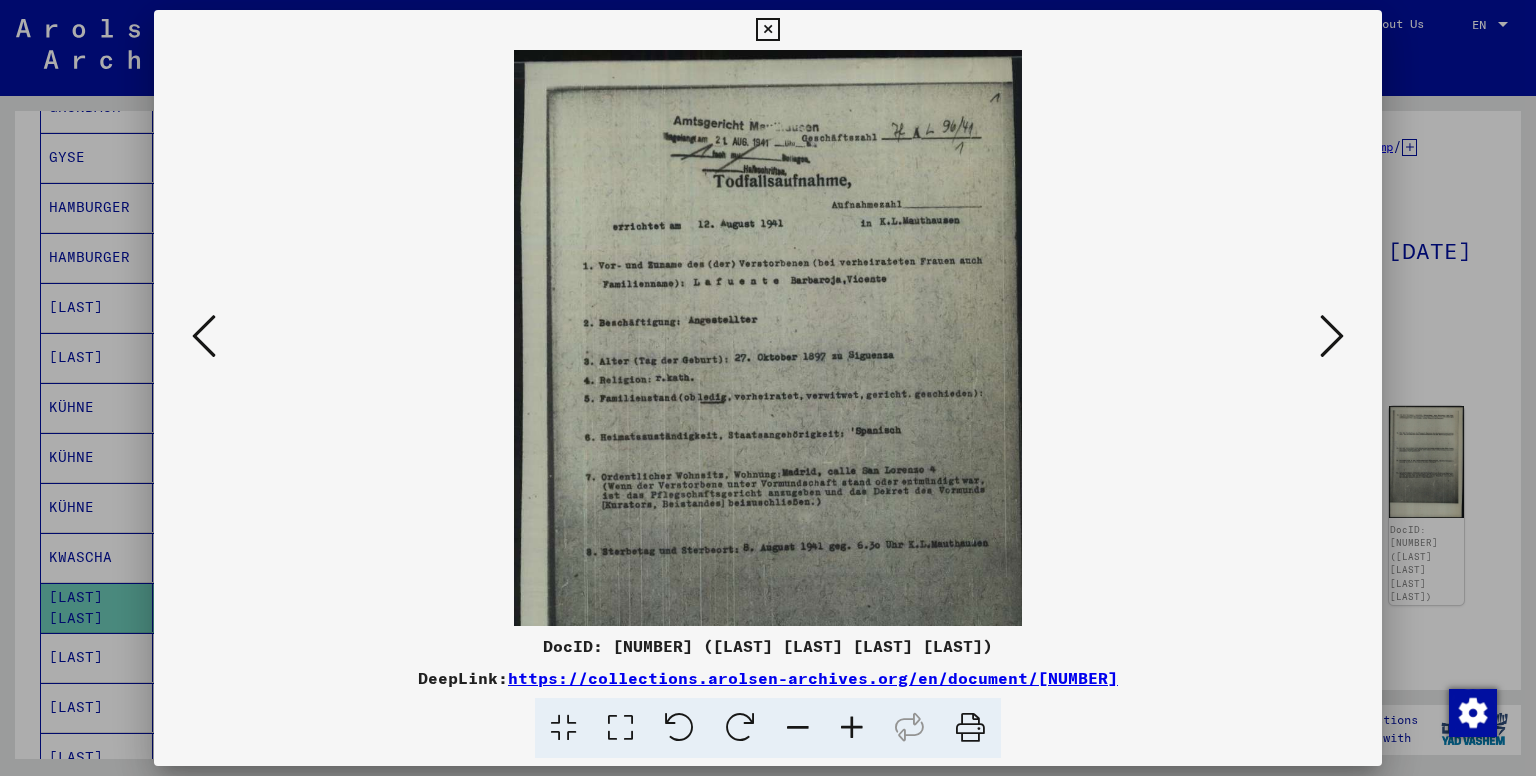 click at bounding box center [852, 728] 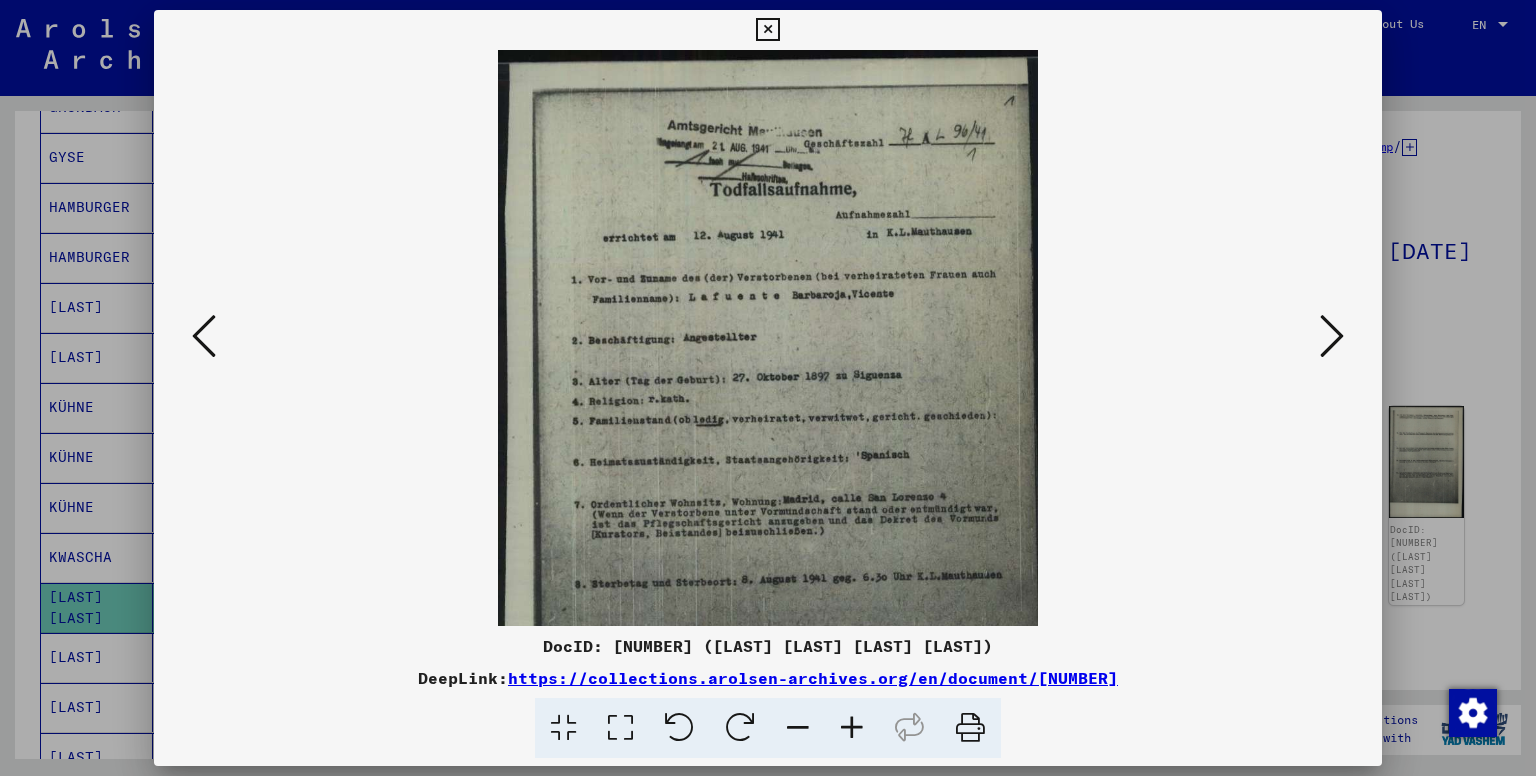 click at bounding box center (767, 30) 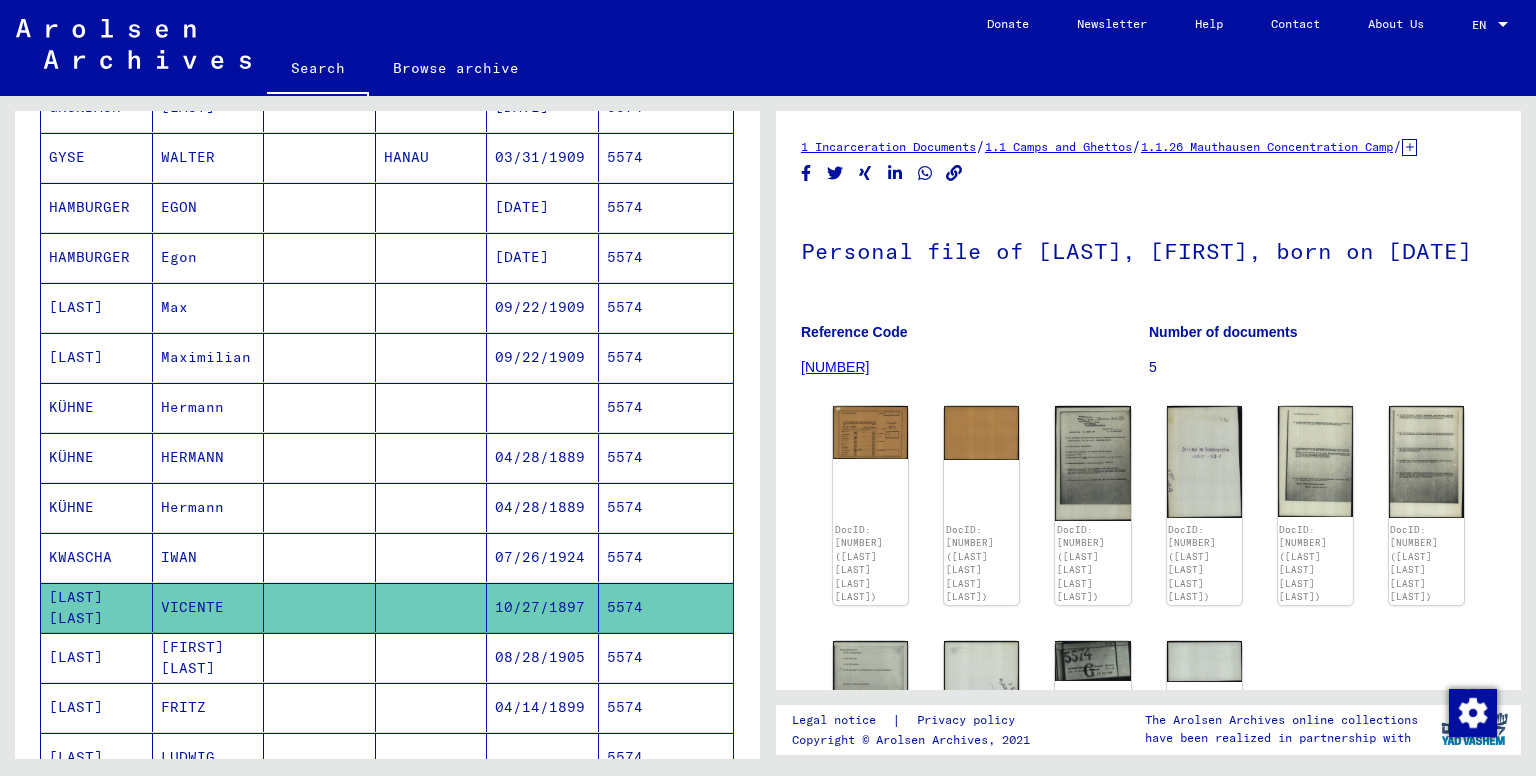 click on "Search   Browse archive   Detailed questions/information about the documents? Send us an inquiry for free.  Donate Newsletter Help Contact About Us EN EN" 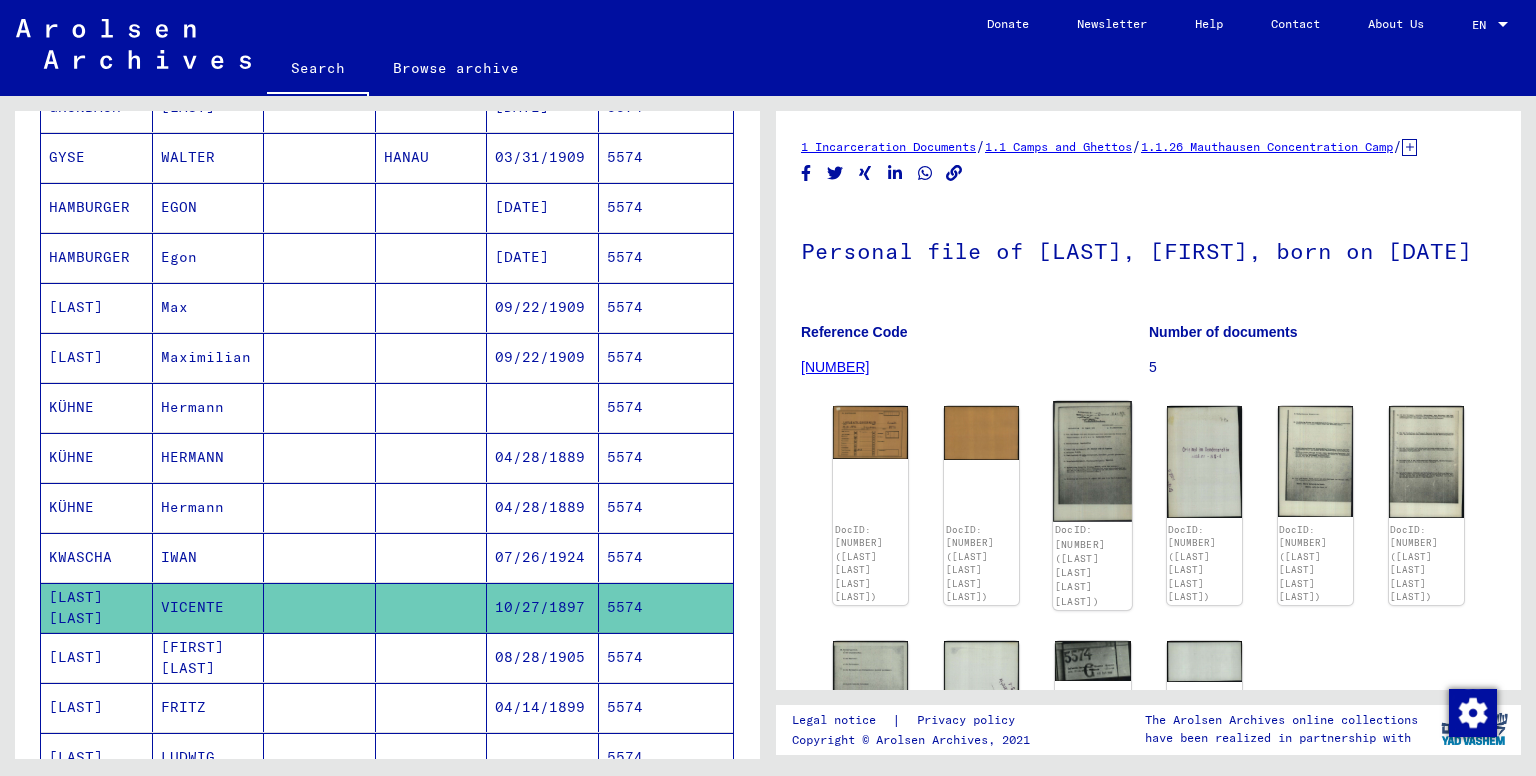 click 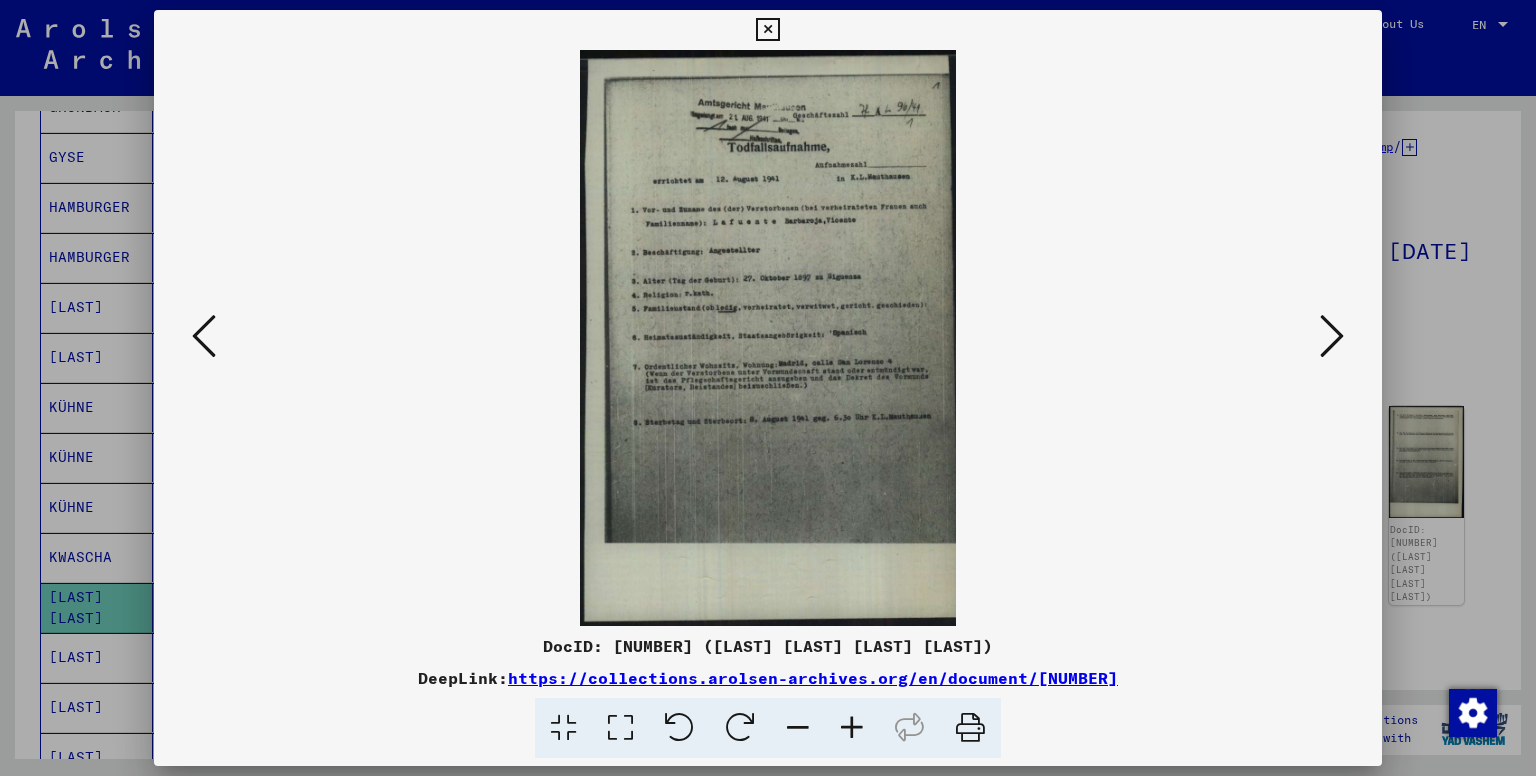 click at bounding box center [768, 338] 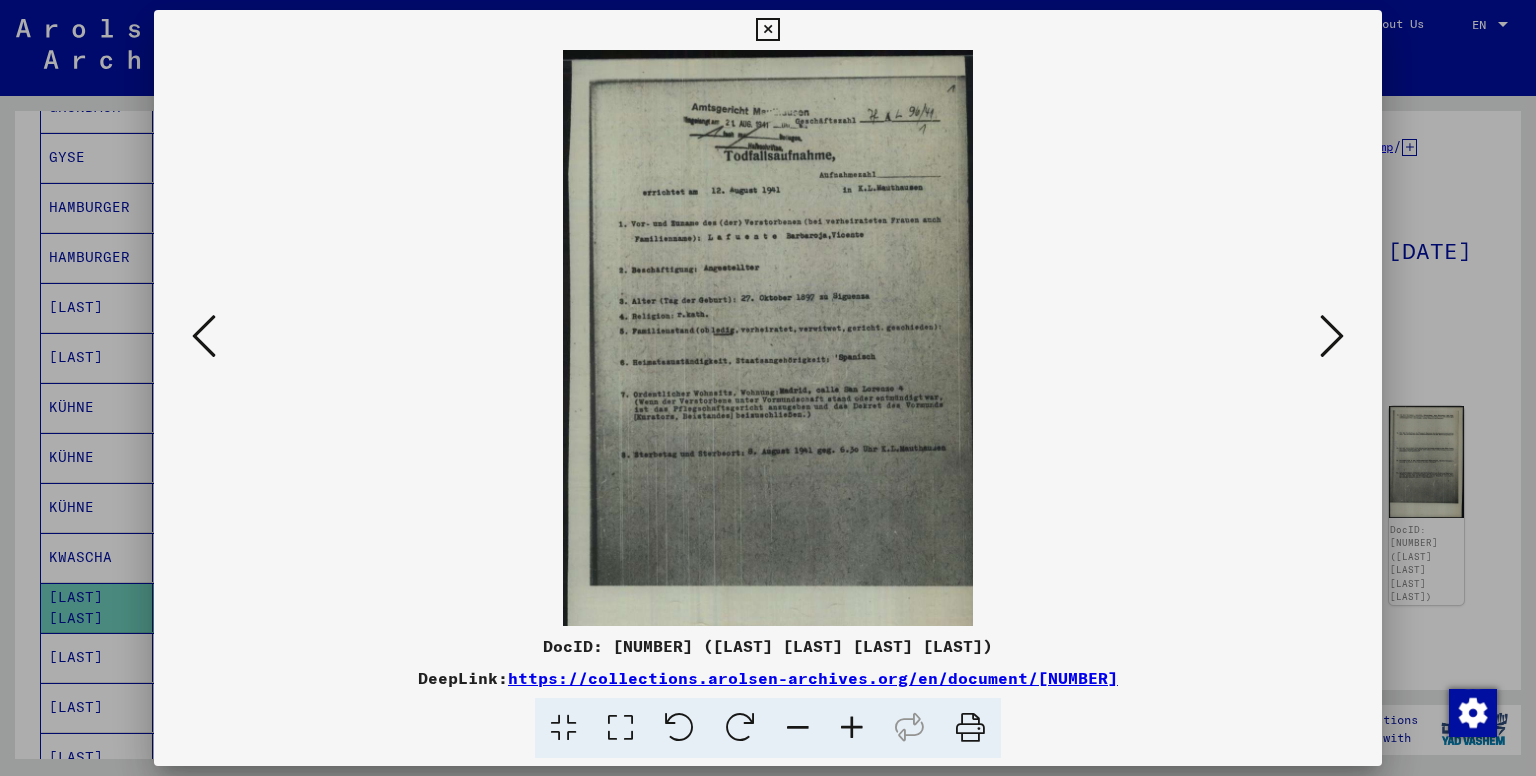 click at bounding box center (852, 728) 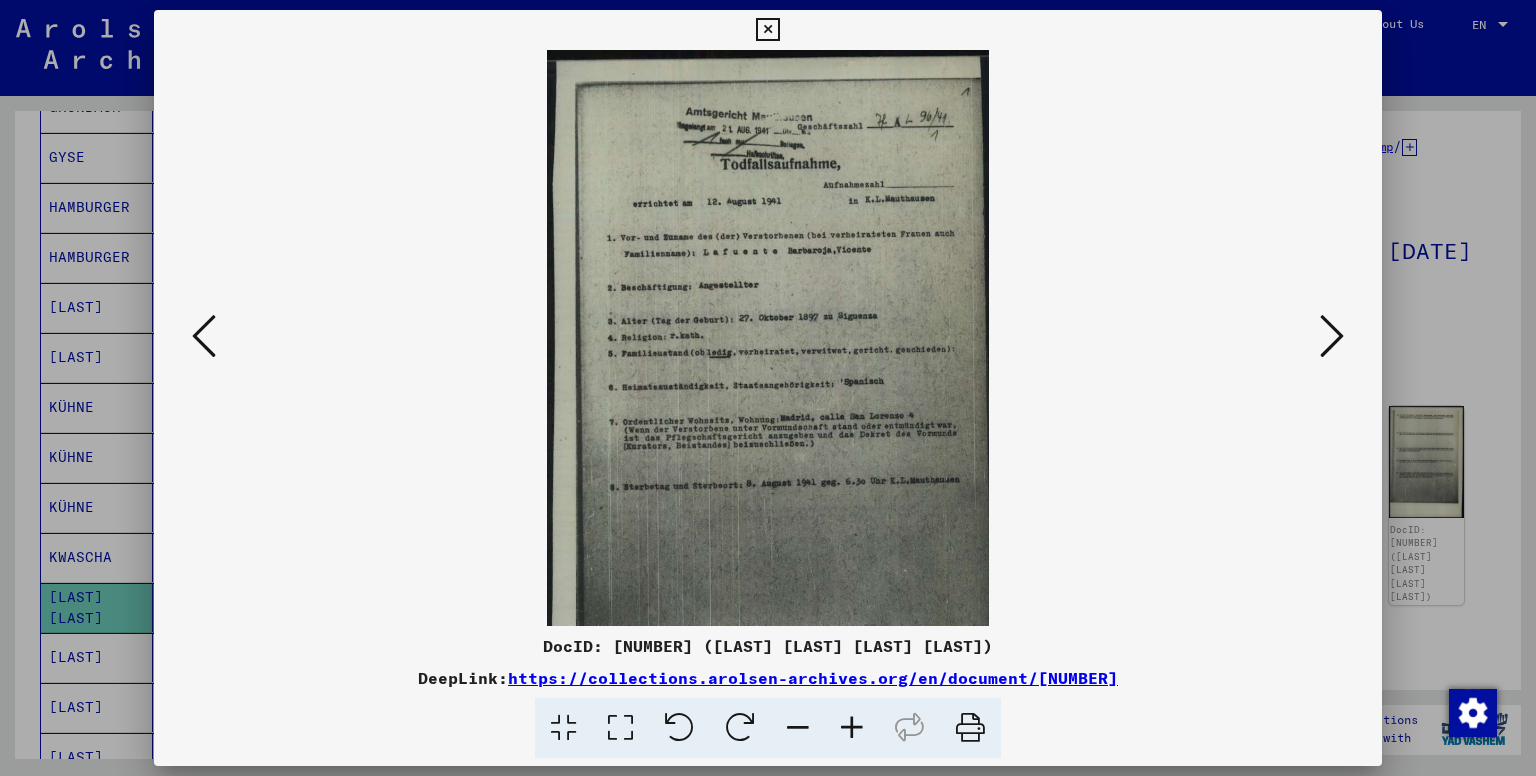 click at bounding box center (852, 728) 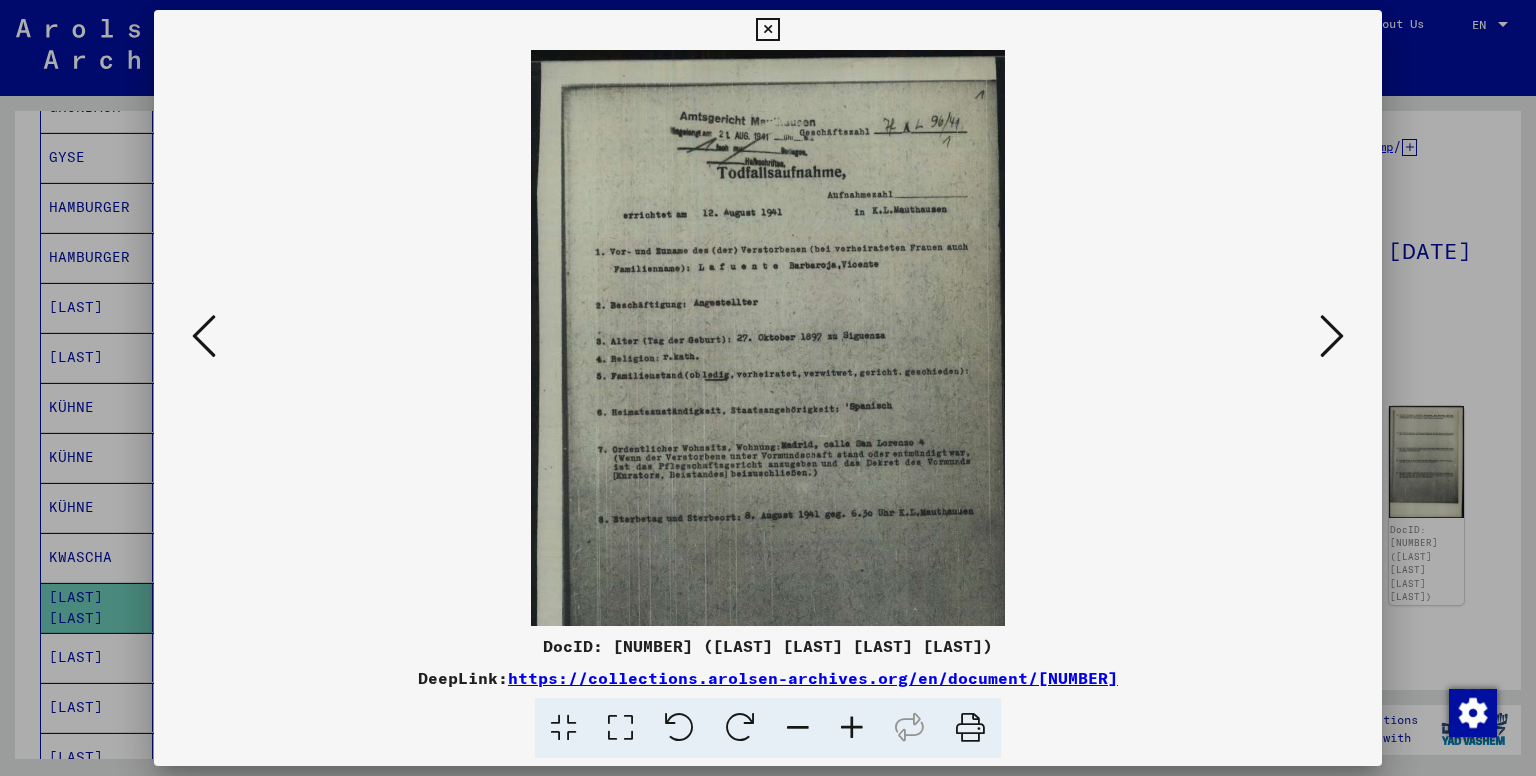 click at bounding box center [852, 728] 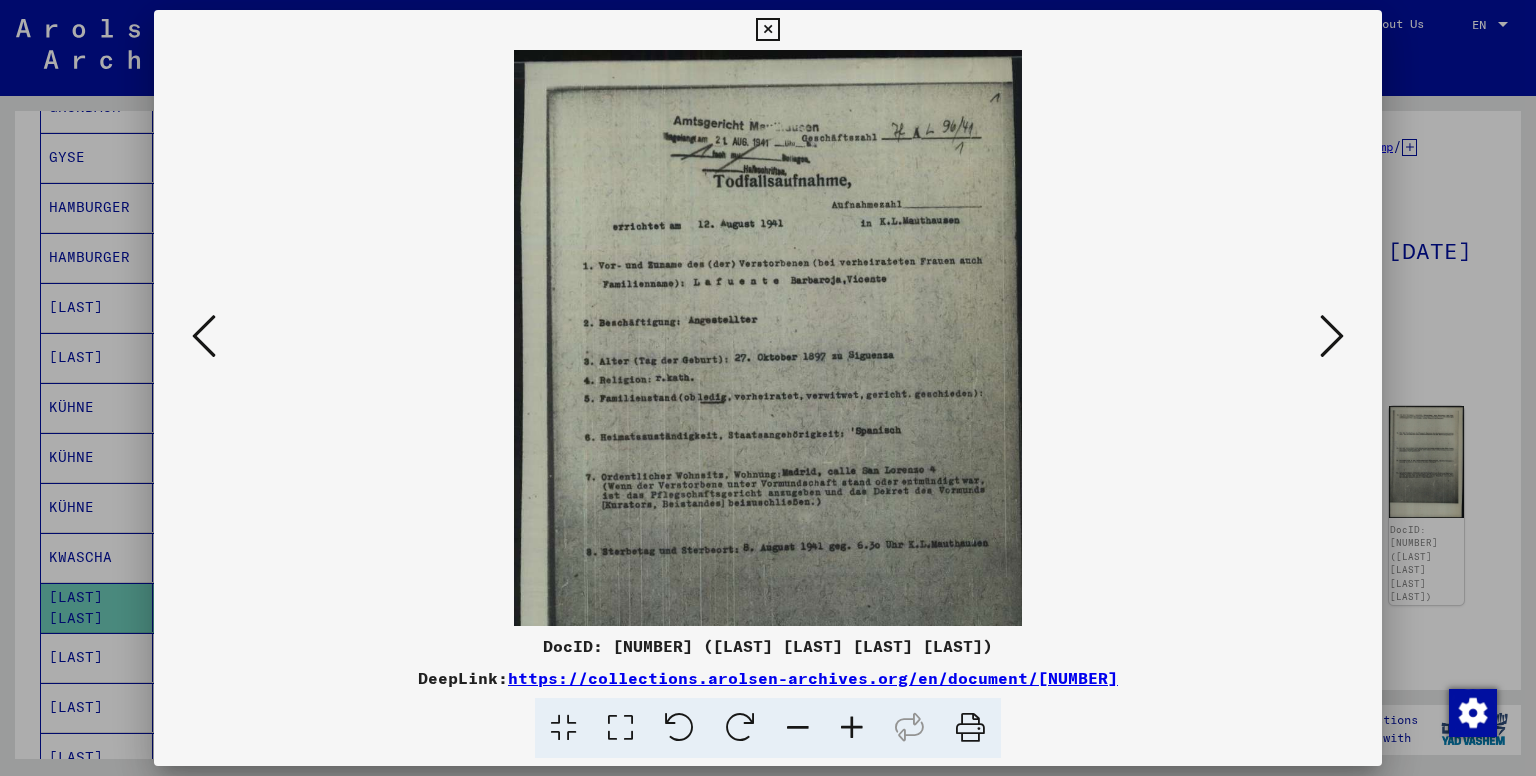 click at bounding box center (852, 728) 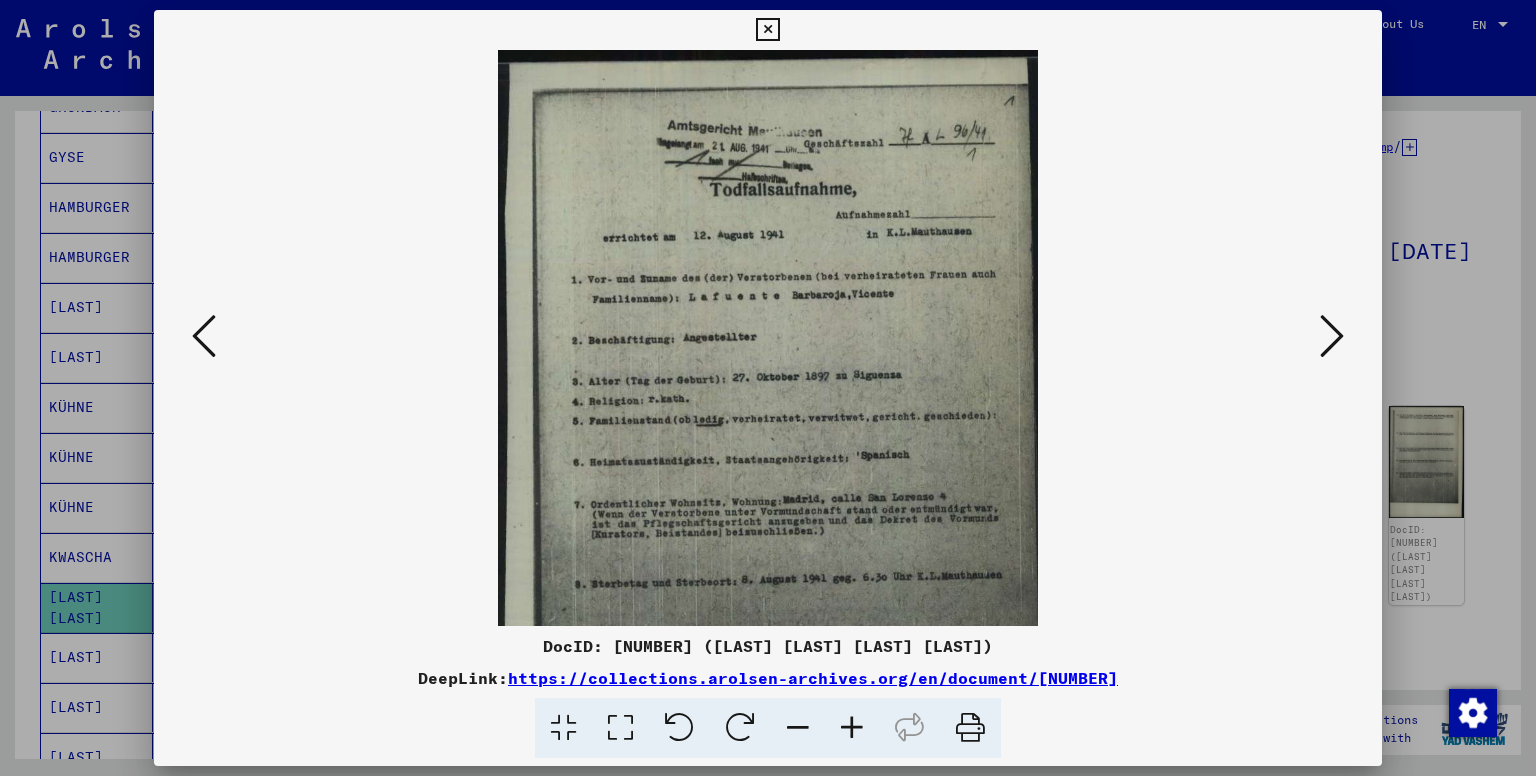 click at bounding box center (852, 728) 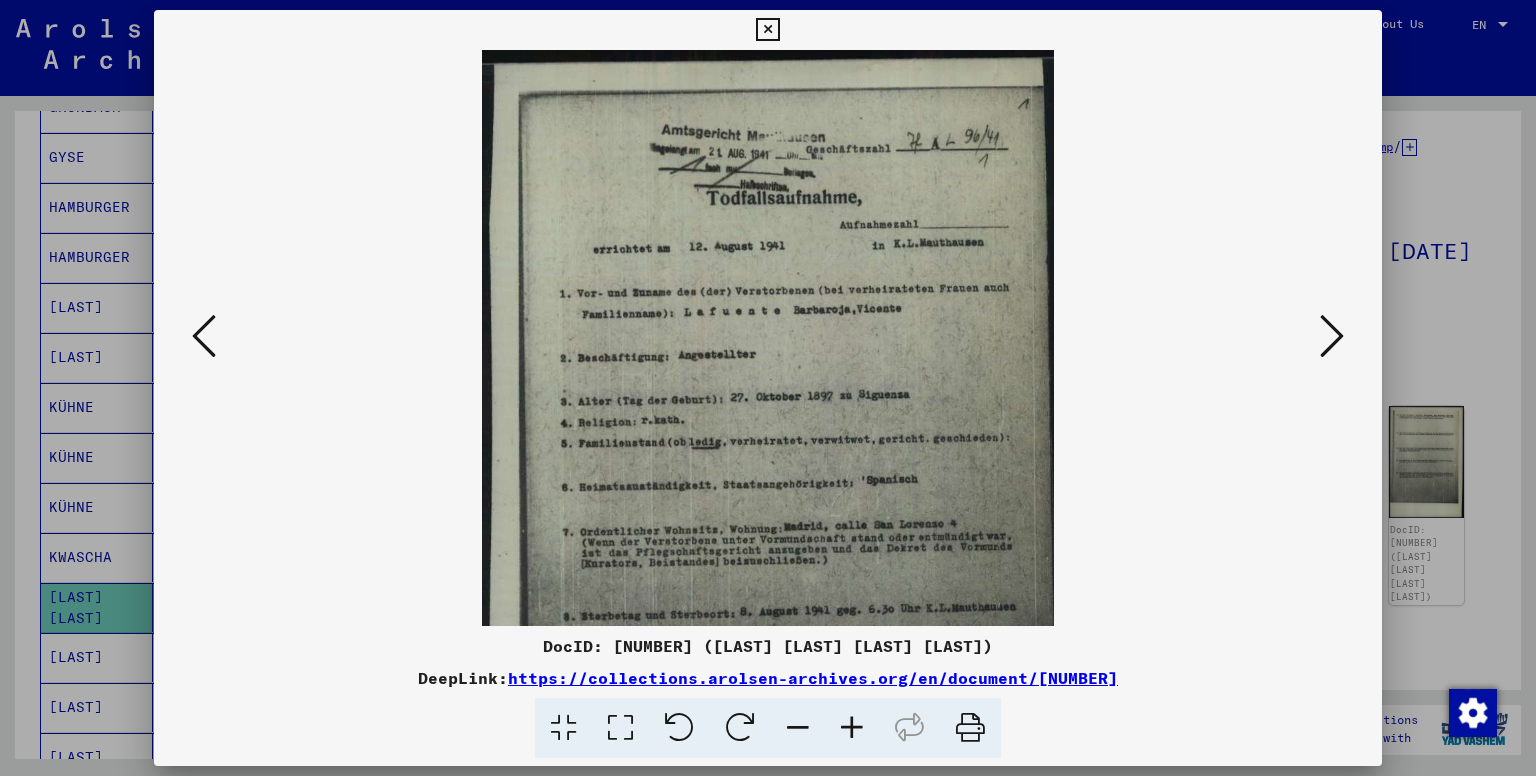 click at bounding box center (852, 728) 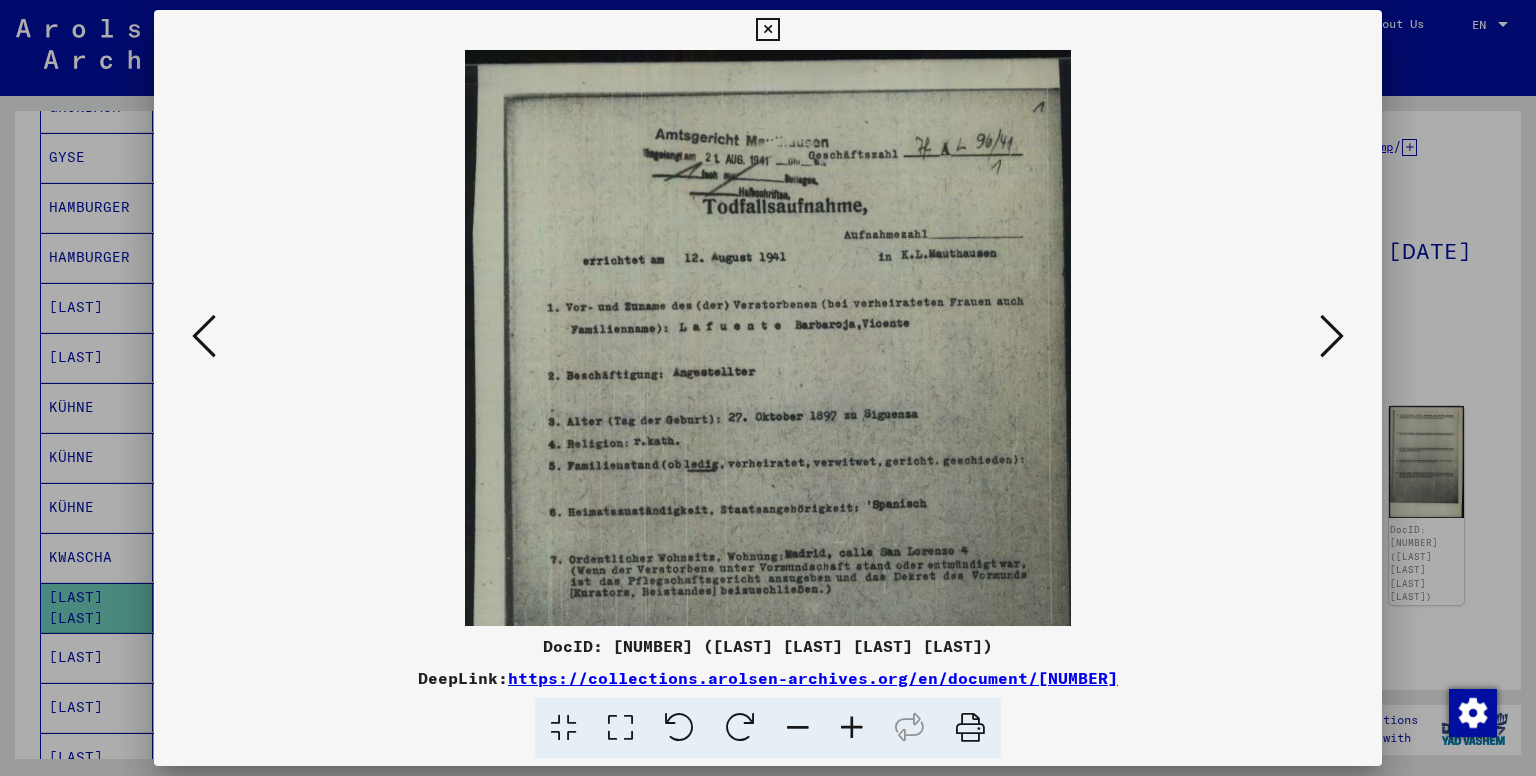 click at bounding box center (767, 30) 